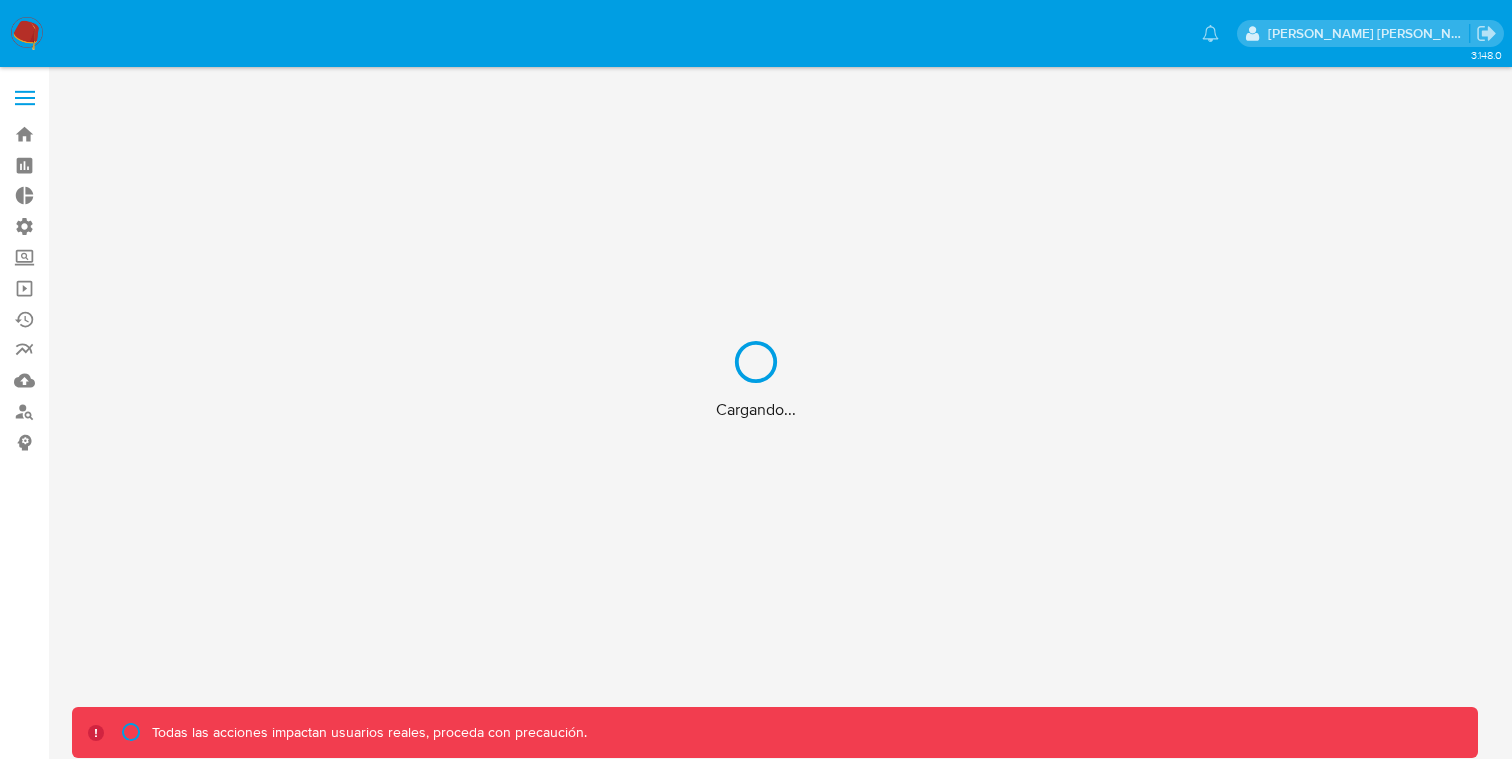 scroll, scrollTop: 0, scrollLeft: 0, axis: both 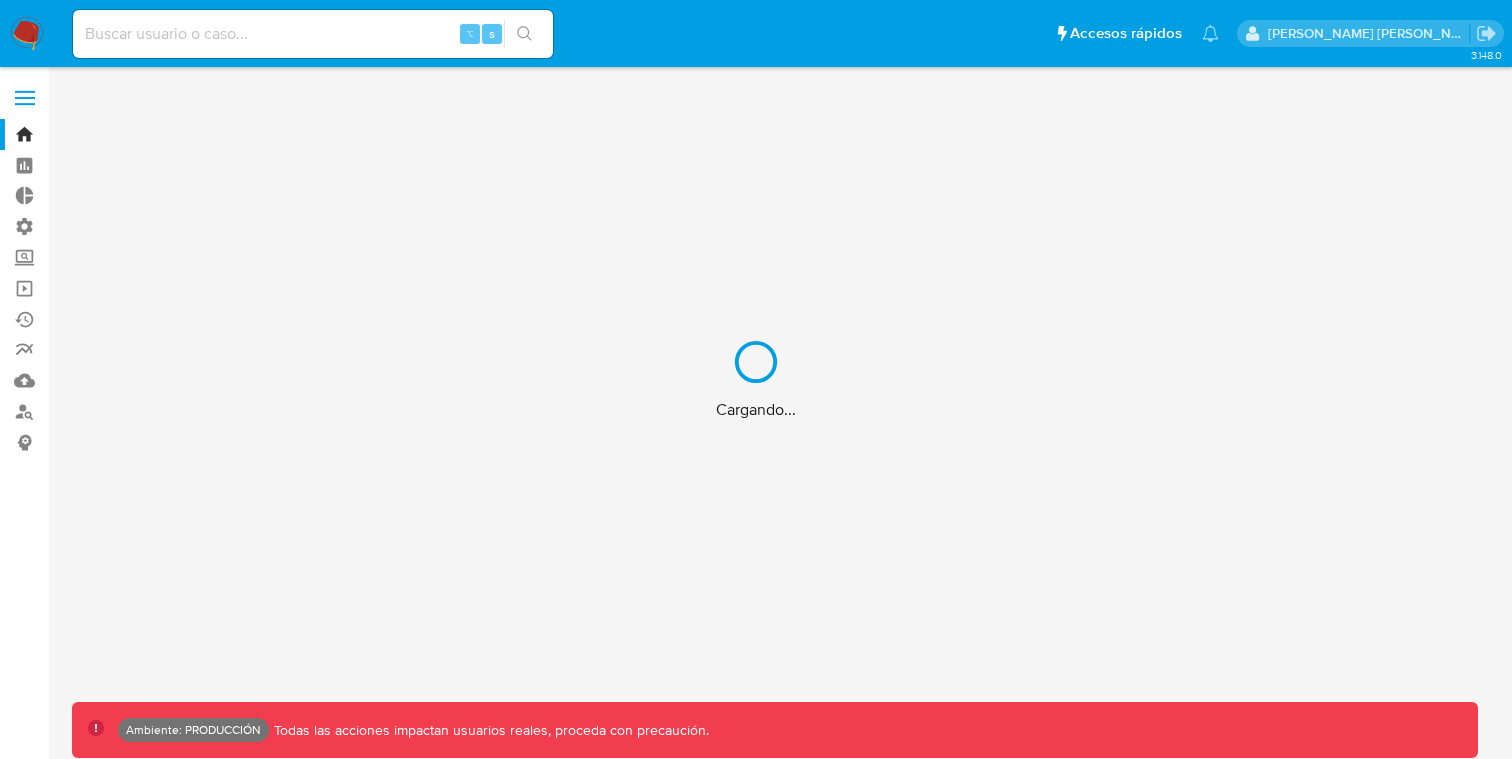 click on "Cargando..." at bounding box center [756, 379] 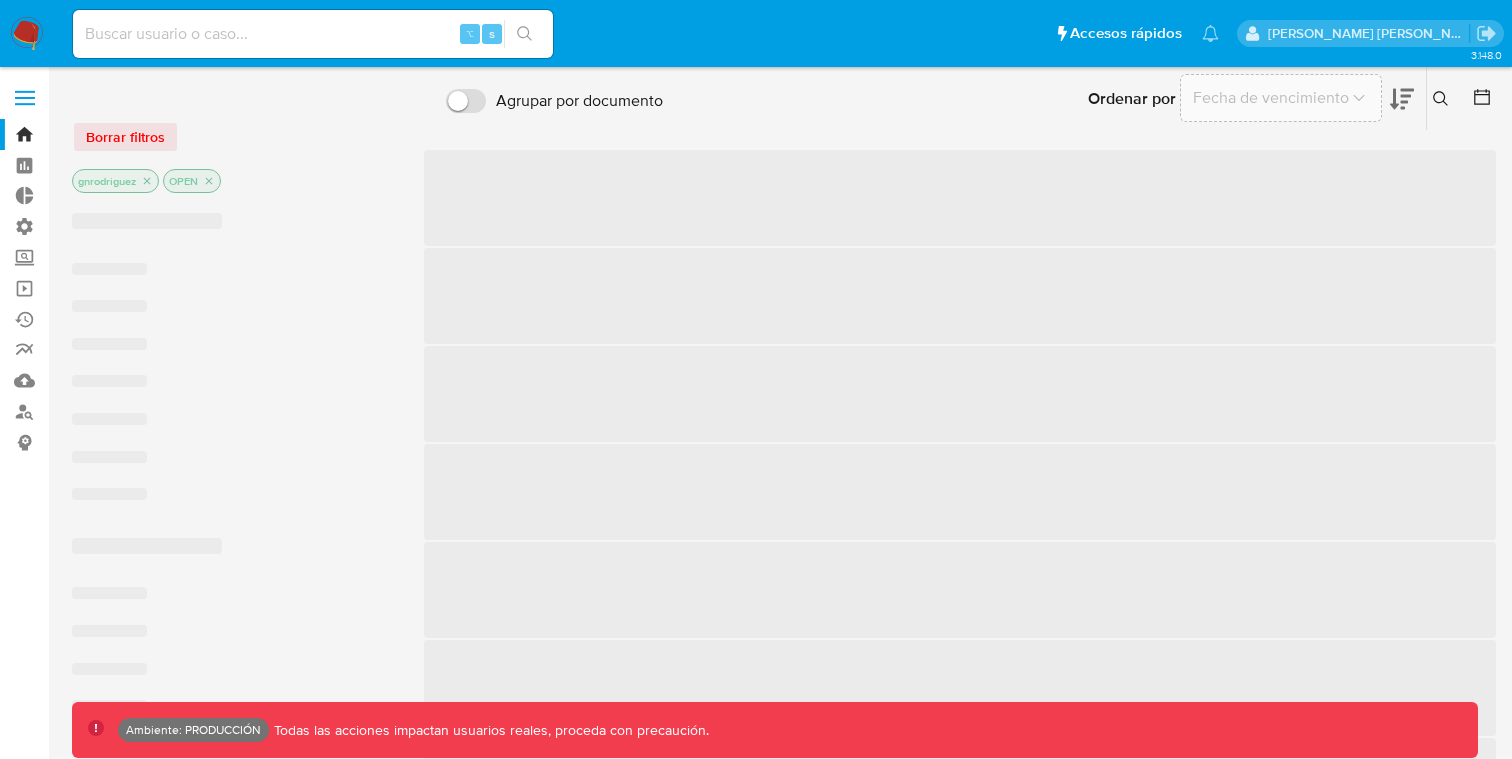 click on "⌥ s" at bounding box center [313, 34] 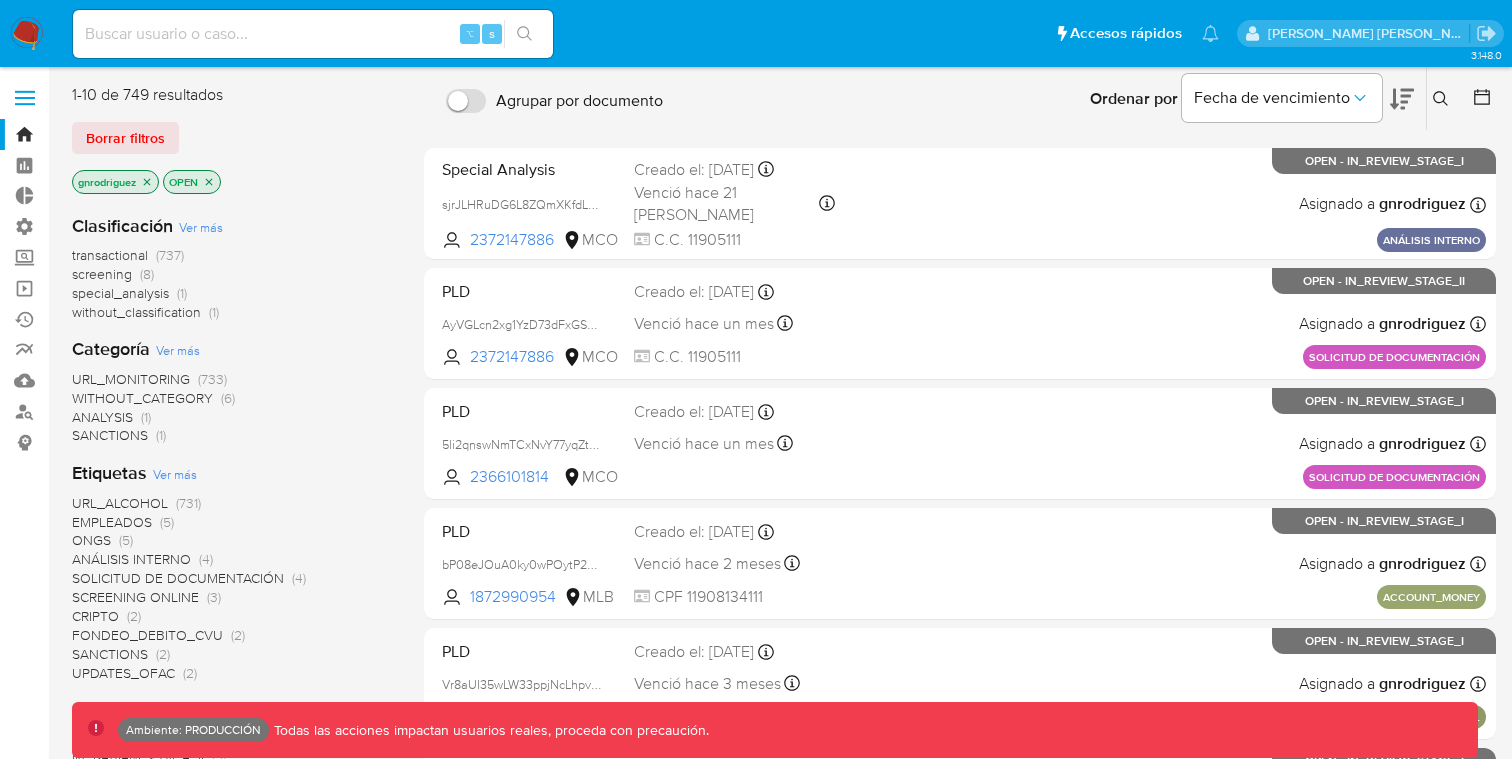 click at bounding box center [313, 34] 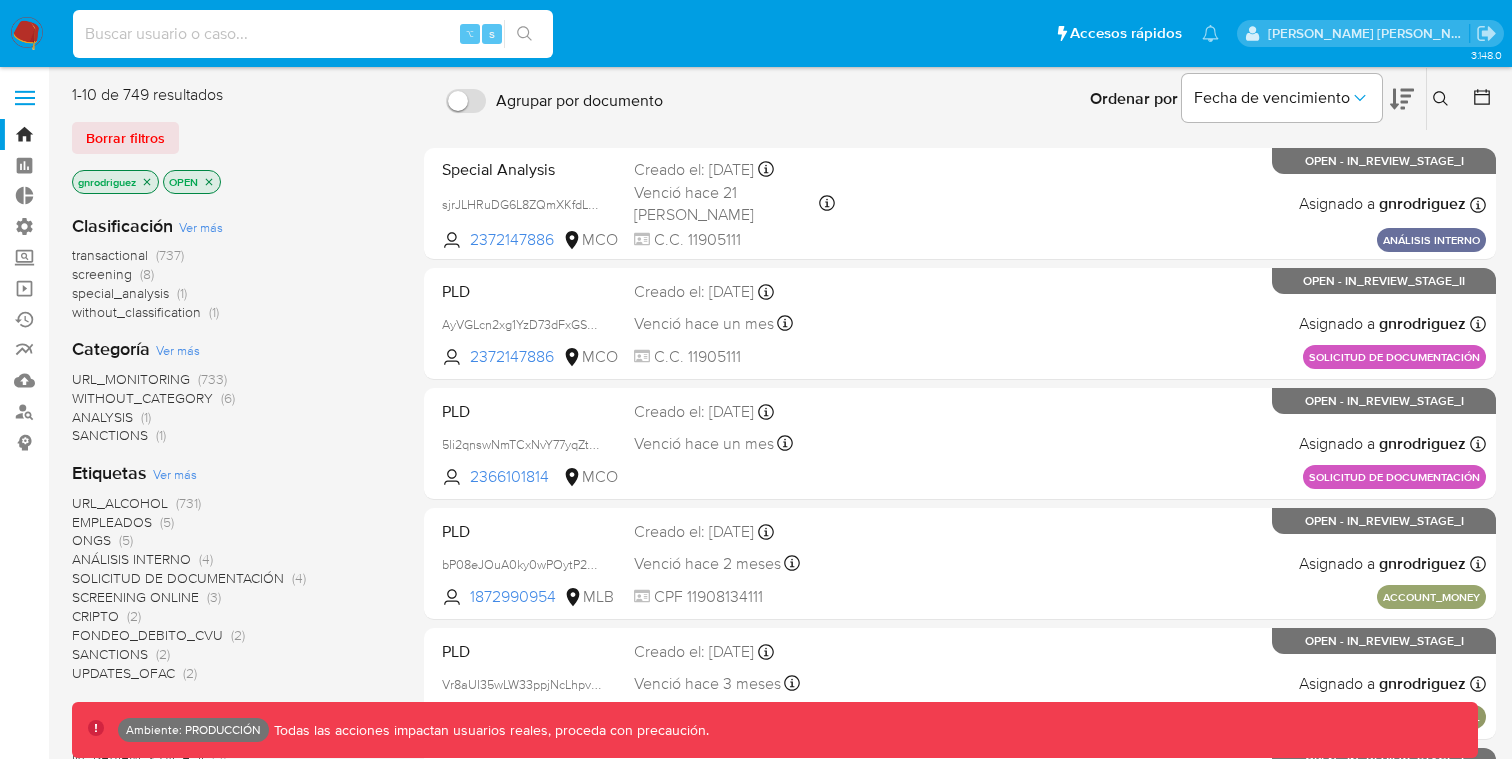 paste on "1653637025" 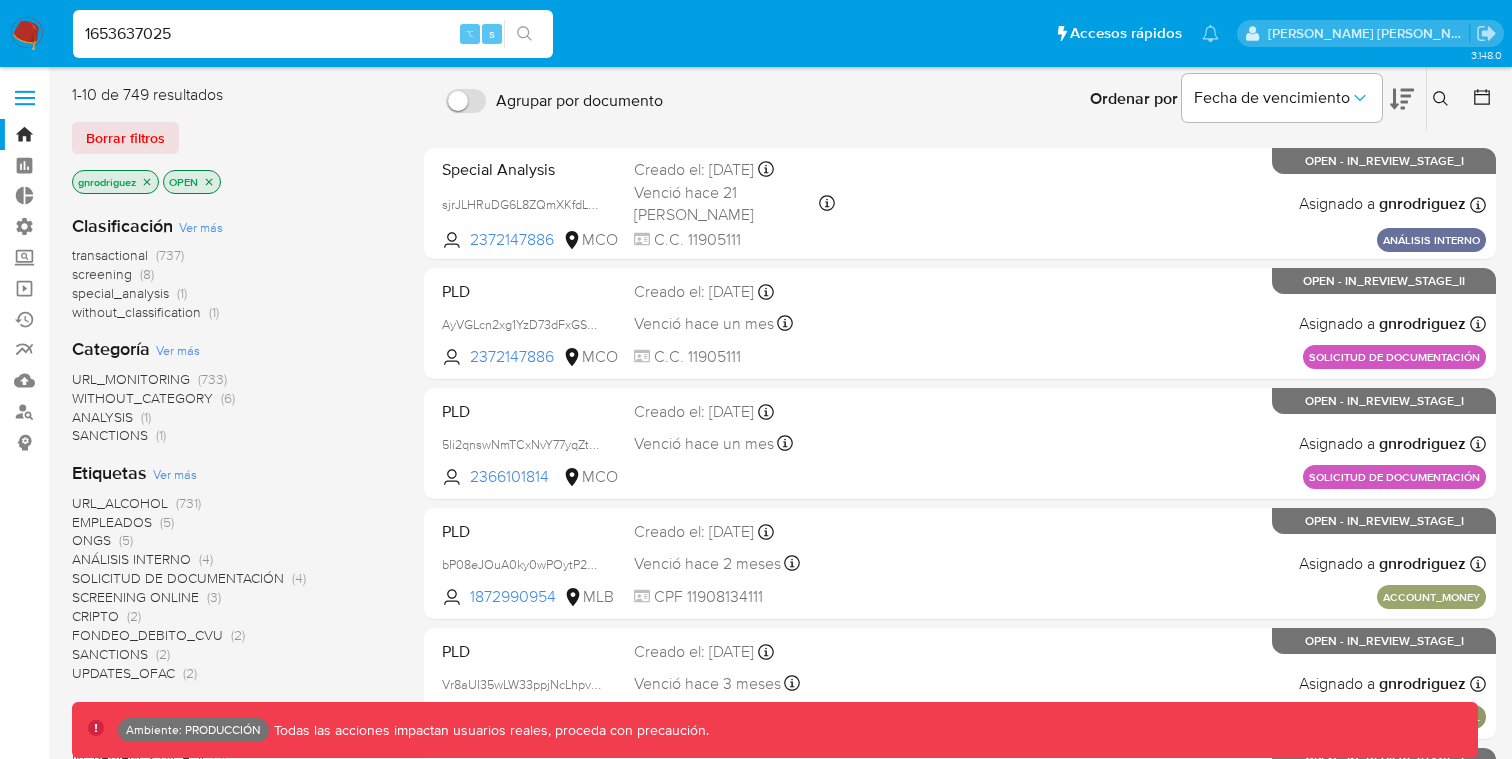 type on "1653637025" 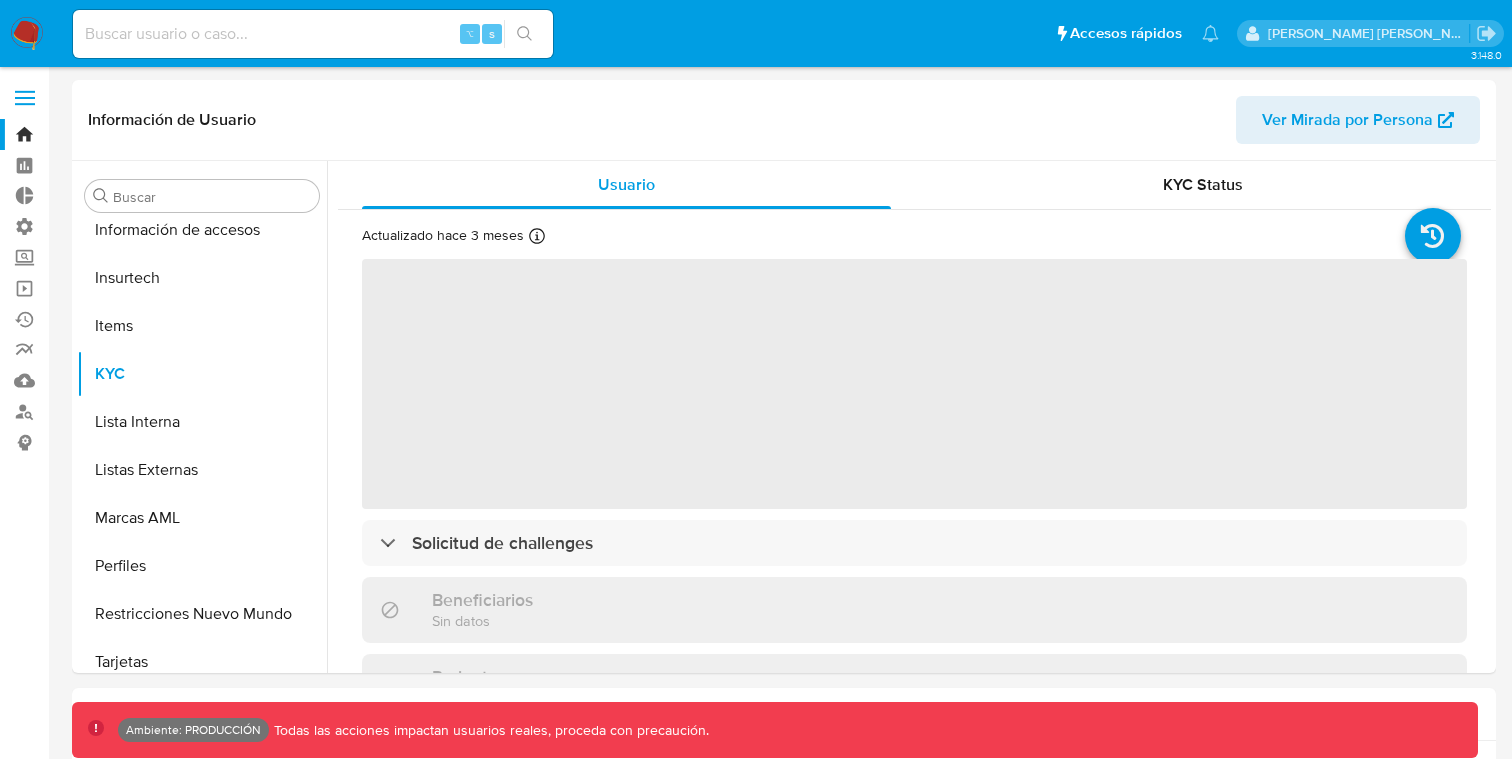 scroll, scrollTop: 797, scrollLeft: 0, axis: vertical 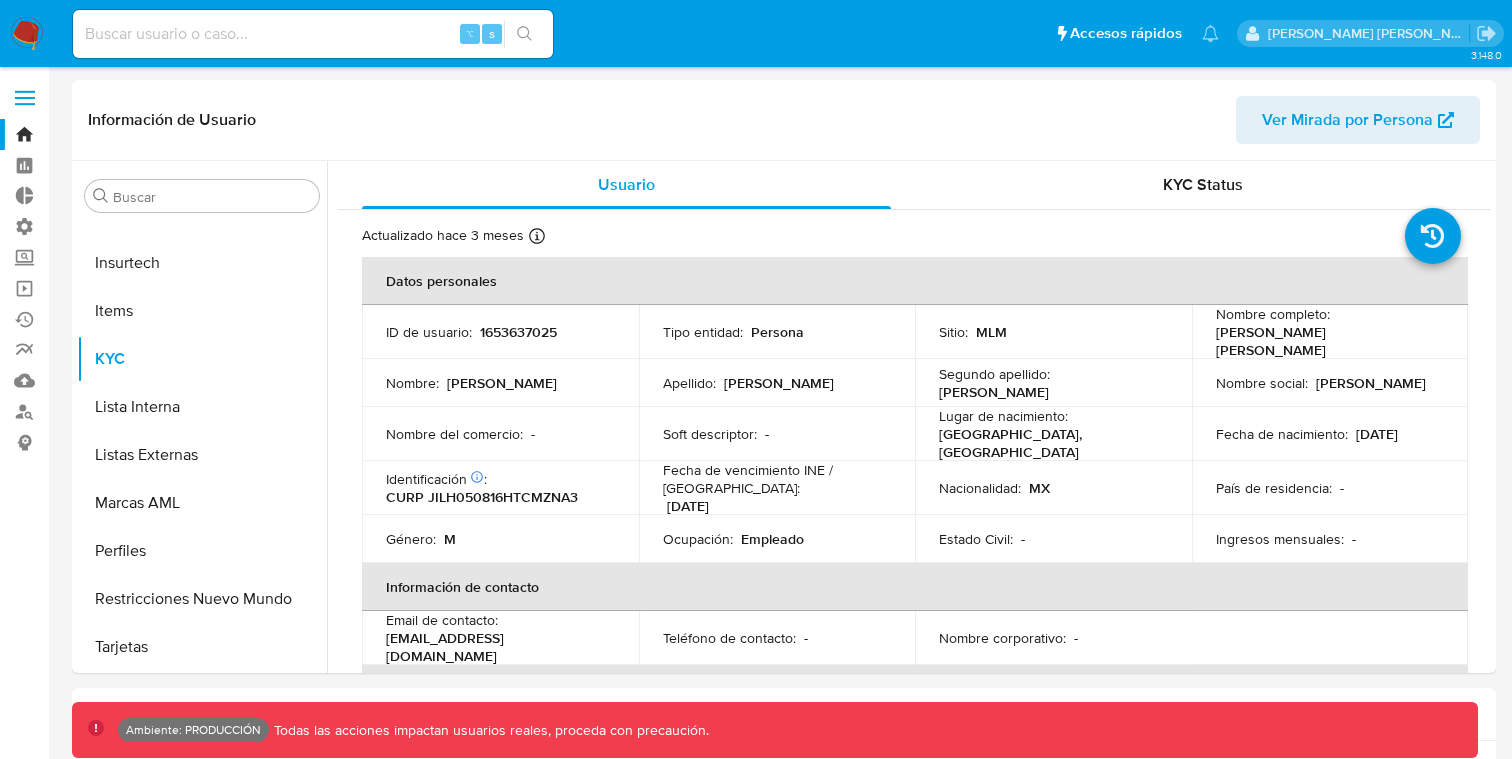 select on "10" 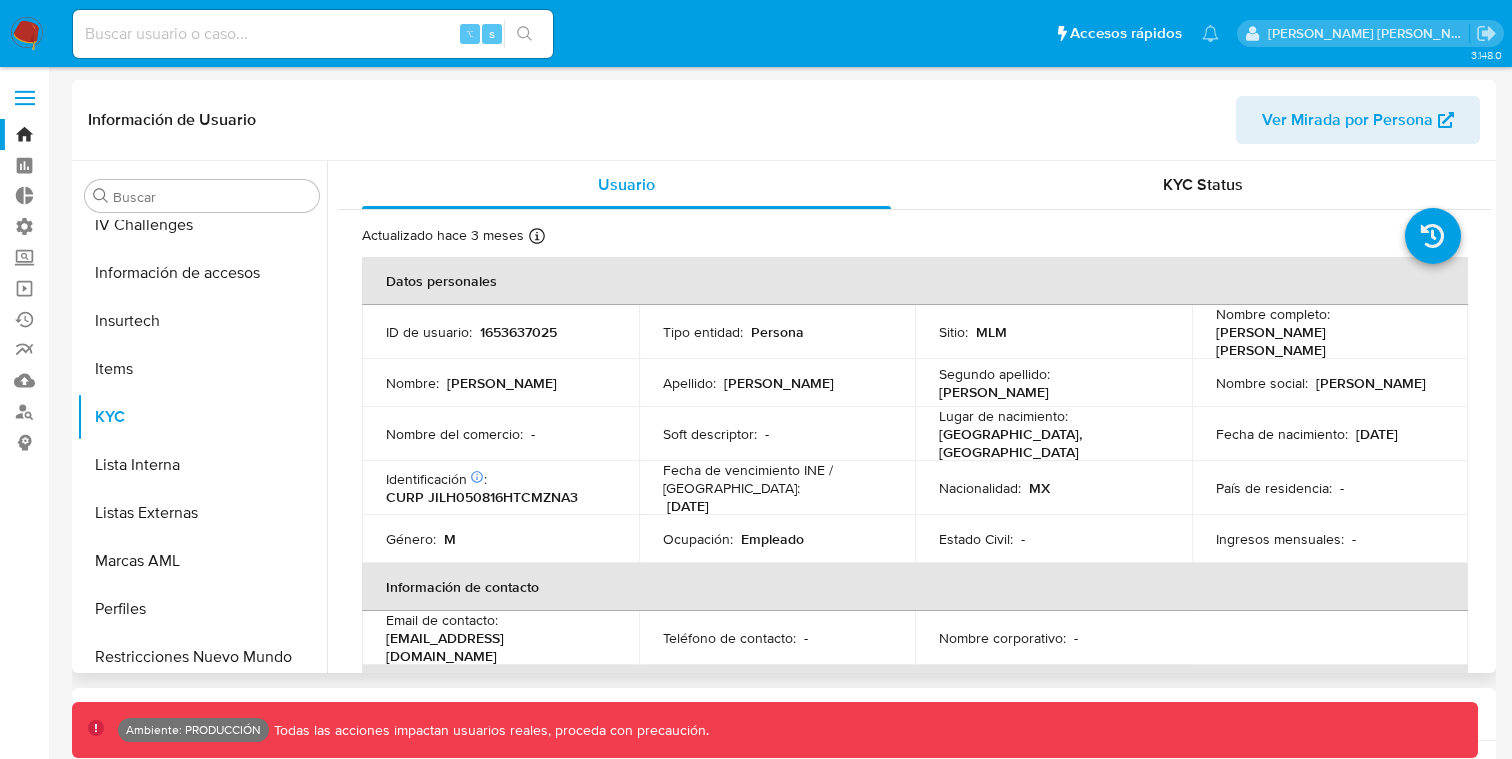 scroll, scrollTop: 797, scrollLeft: 0, axis: vertical 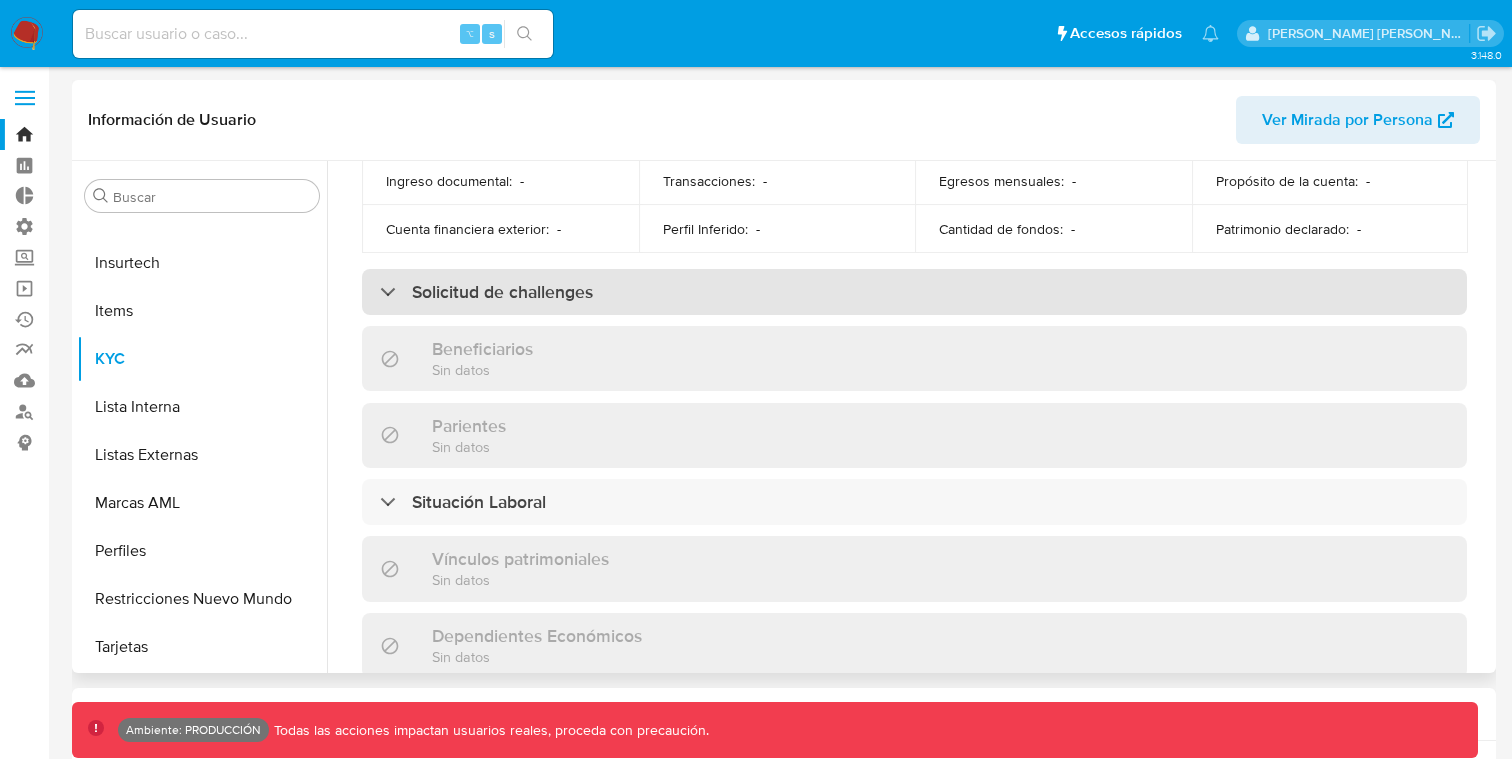 click on "Solicitud de challenges" at bounding box center (914, 292) 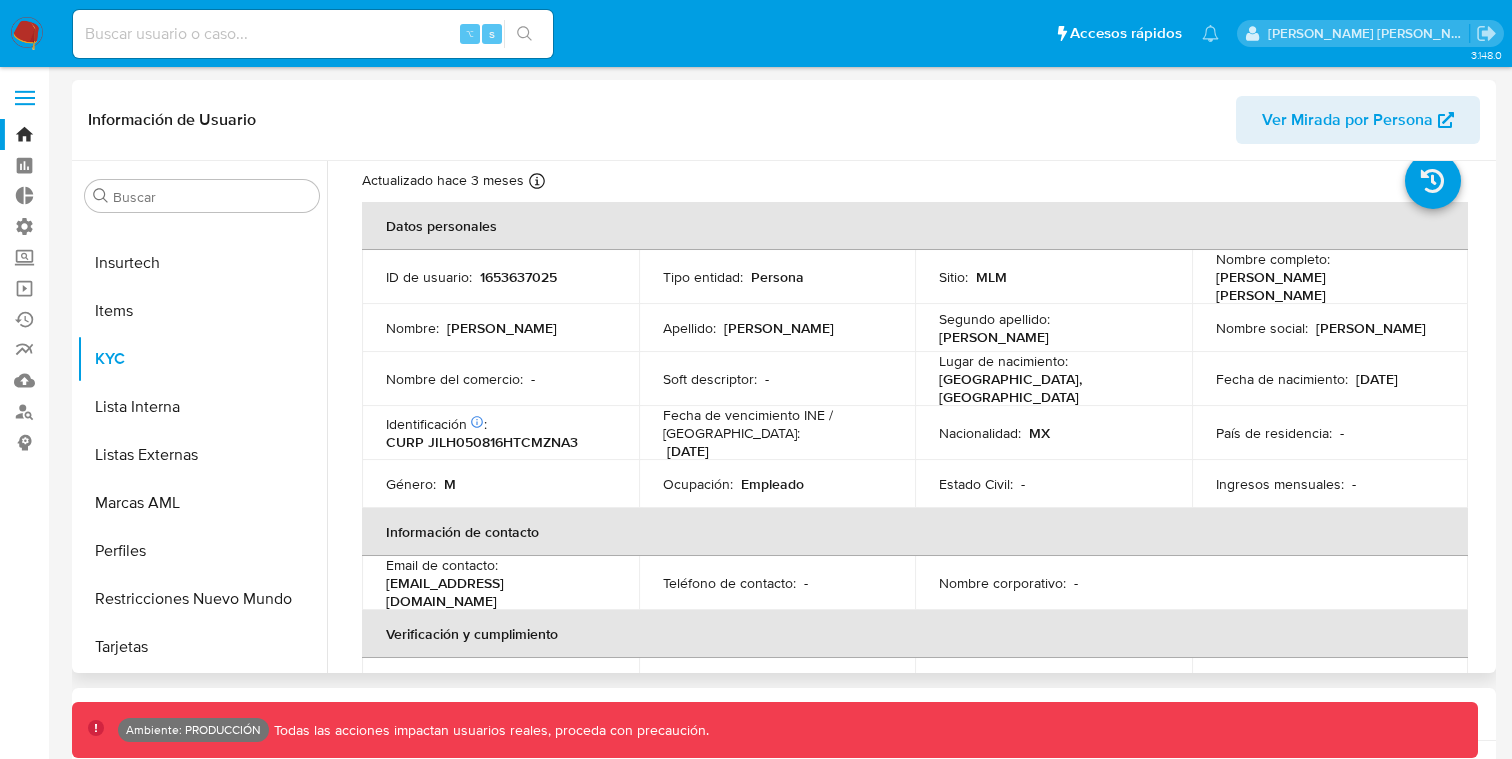 scroll, scrollTop: 0, scrollLeft: 0, axis: both 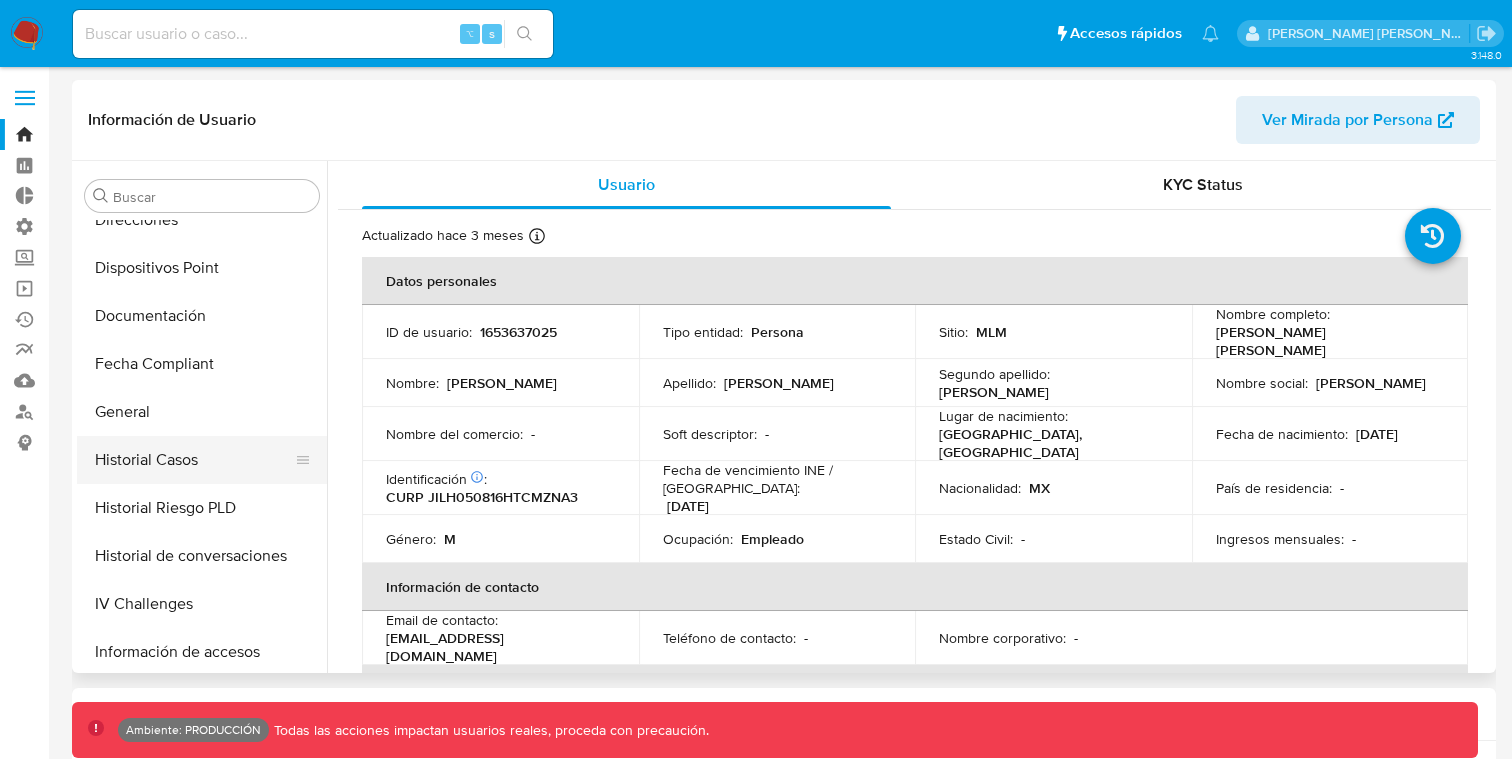 click on "Historial Casos" at bounding box center (194, 460) 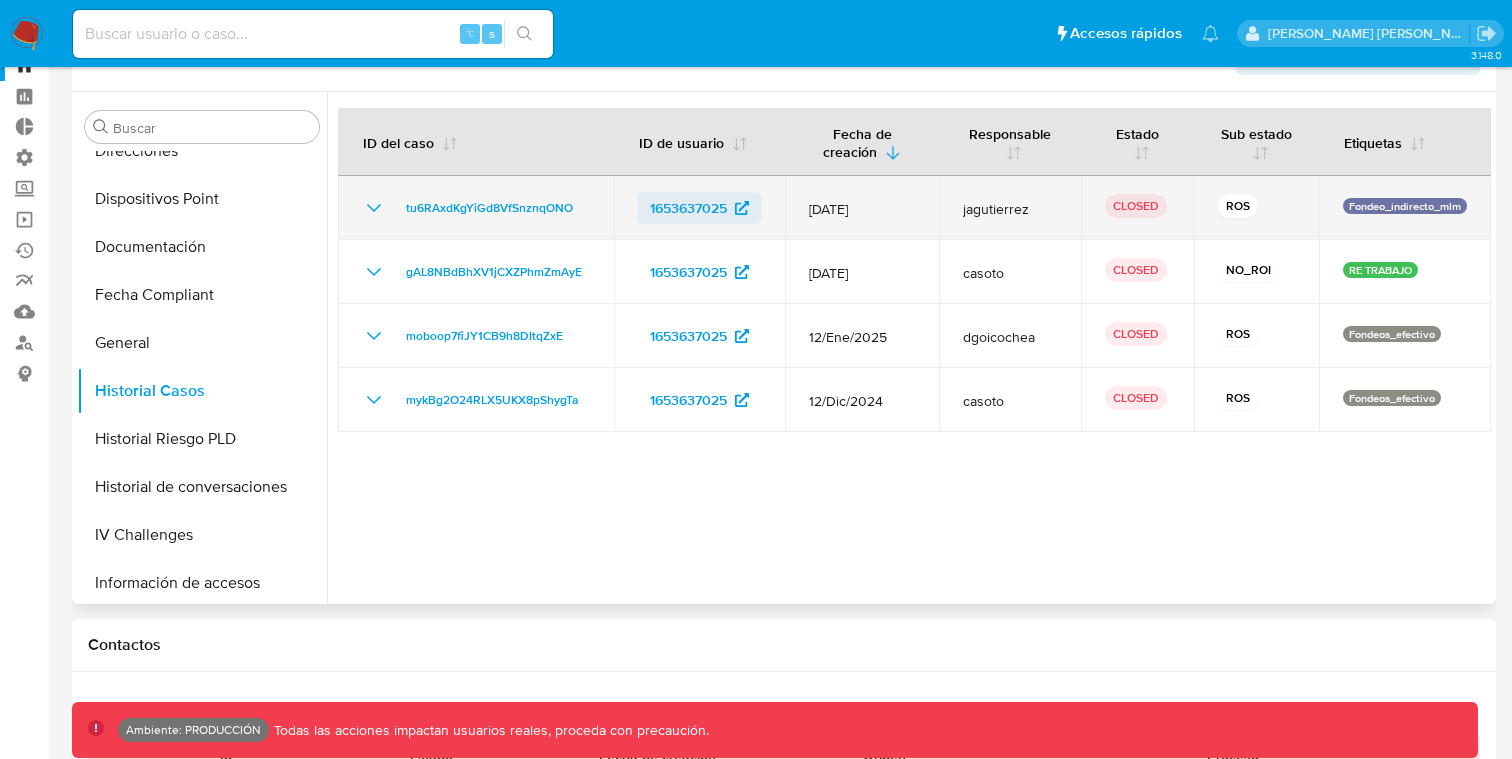 scroll, scrollTop: 82, scrollLeft: 0, axis: vertical 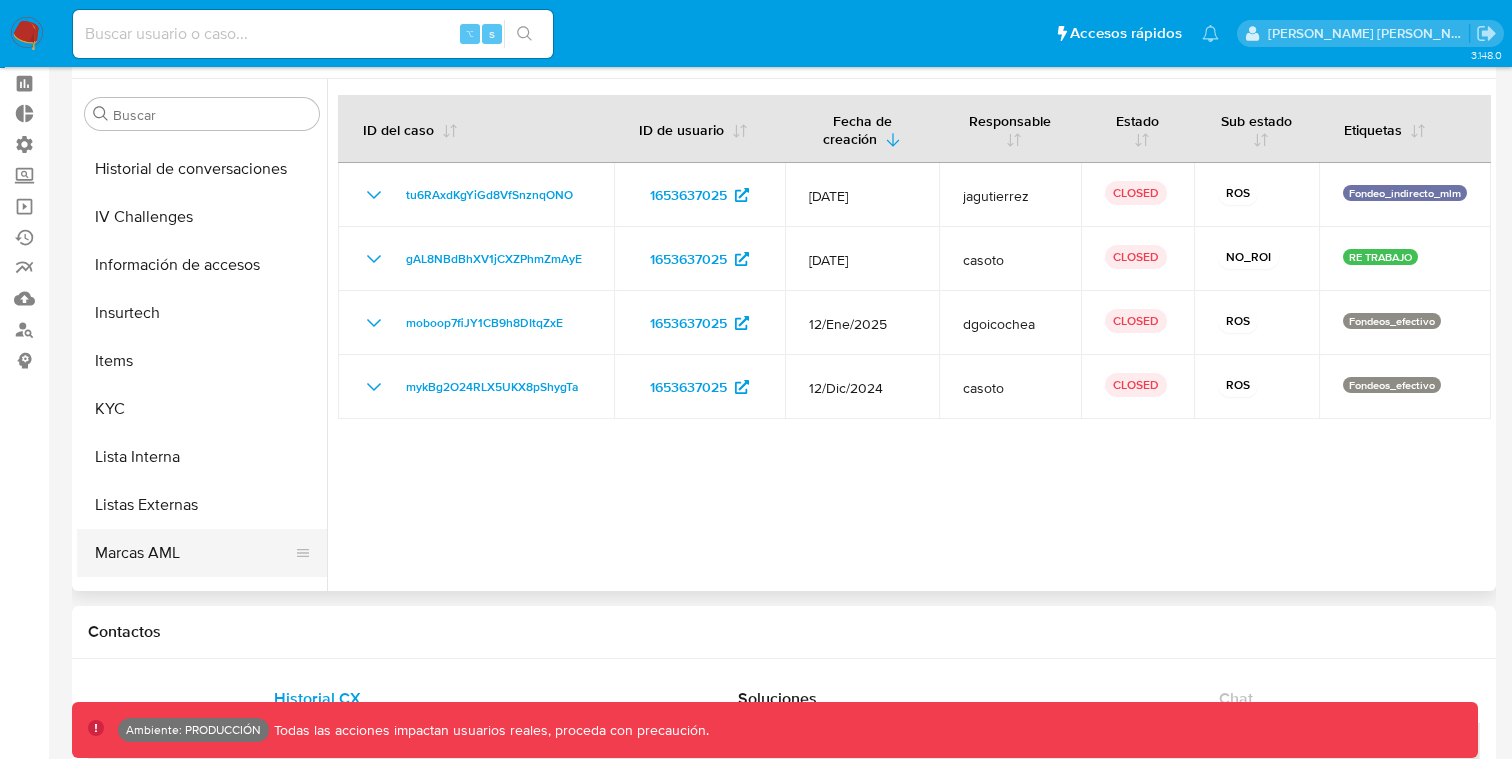 click on "Marcas AML" at bounding box center [194, 553] 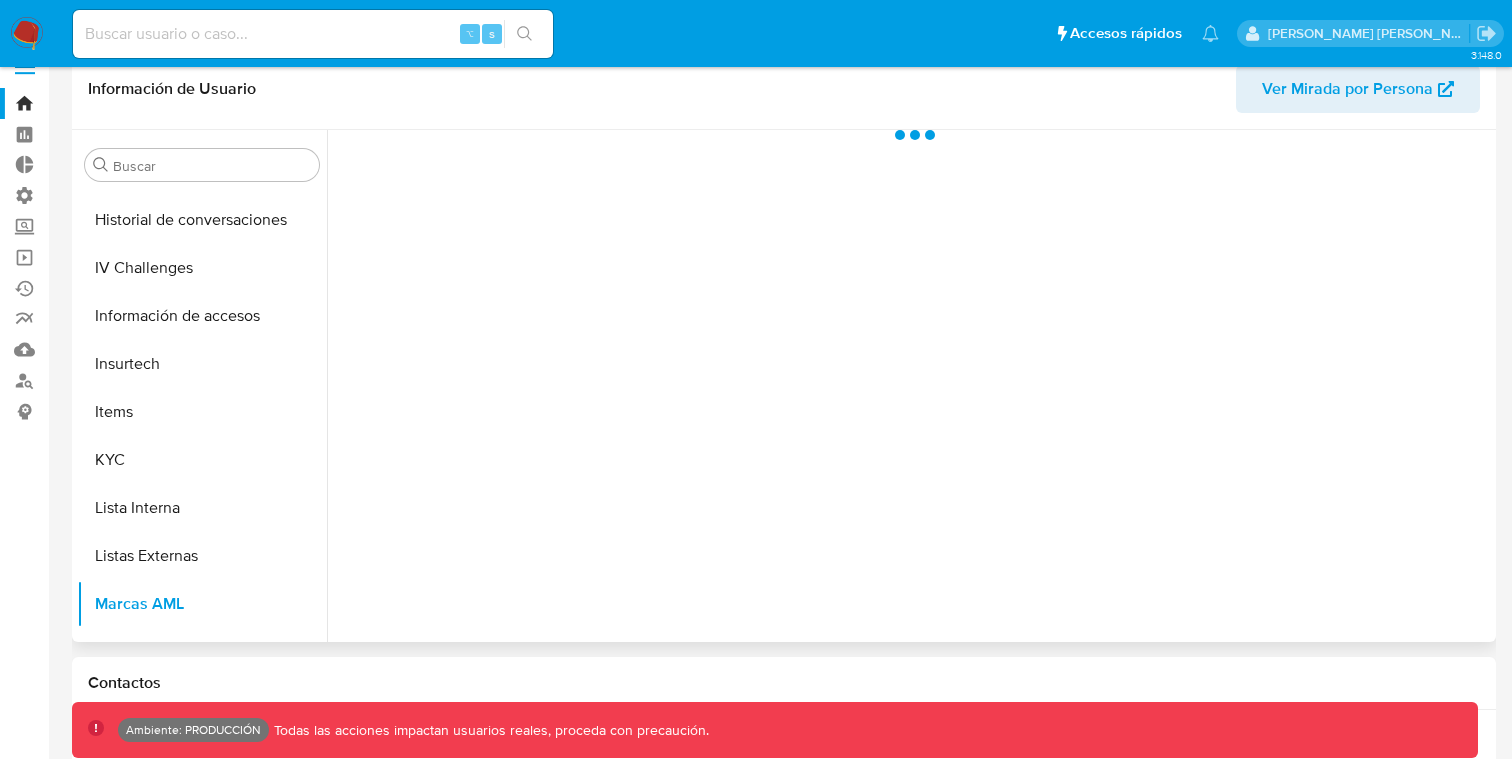 scroll, scrollTop: 0, scrollLeft: 0, axis: both 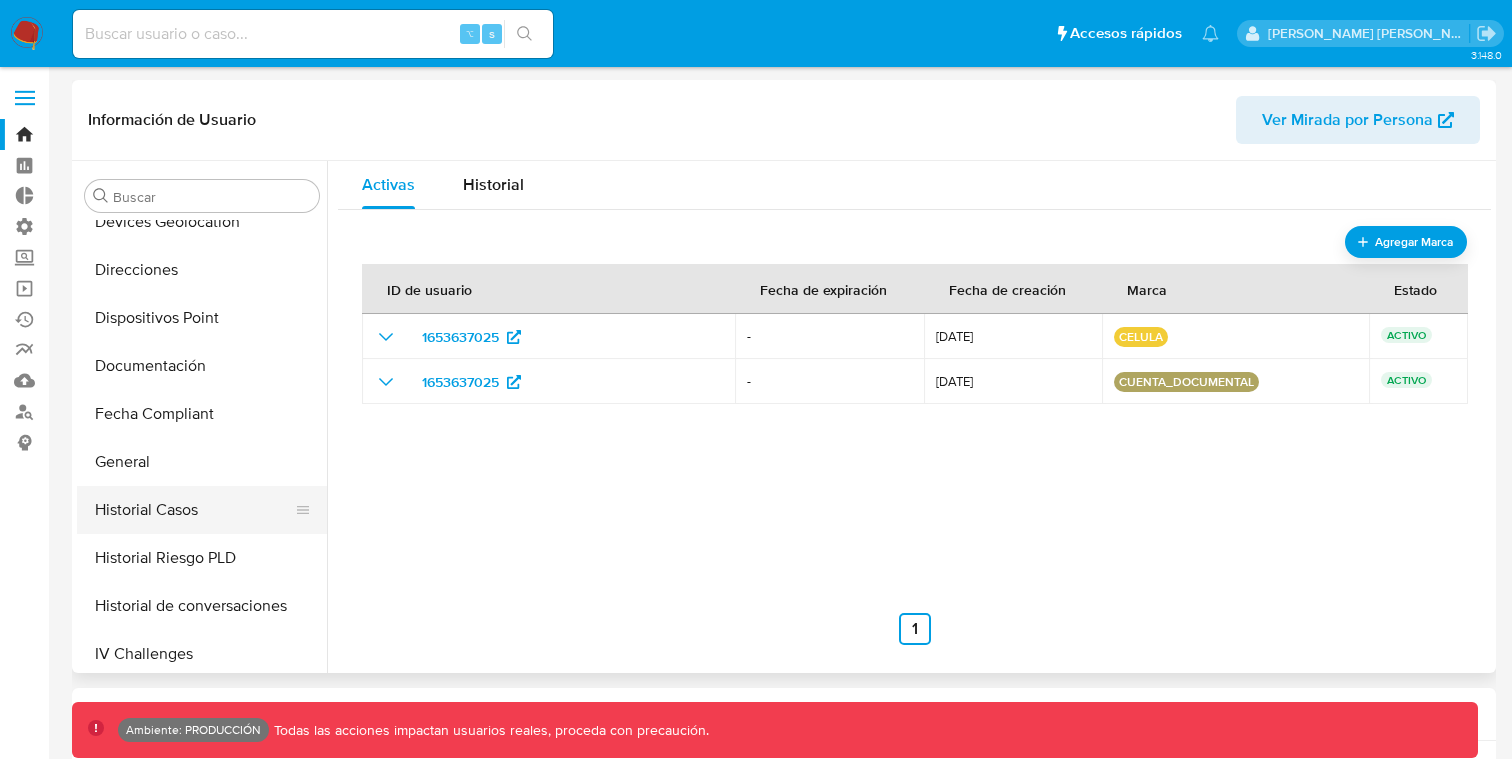 type 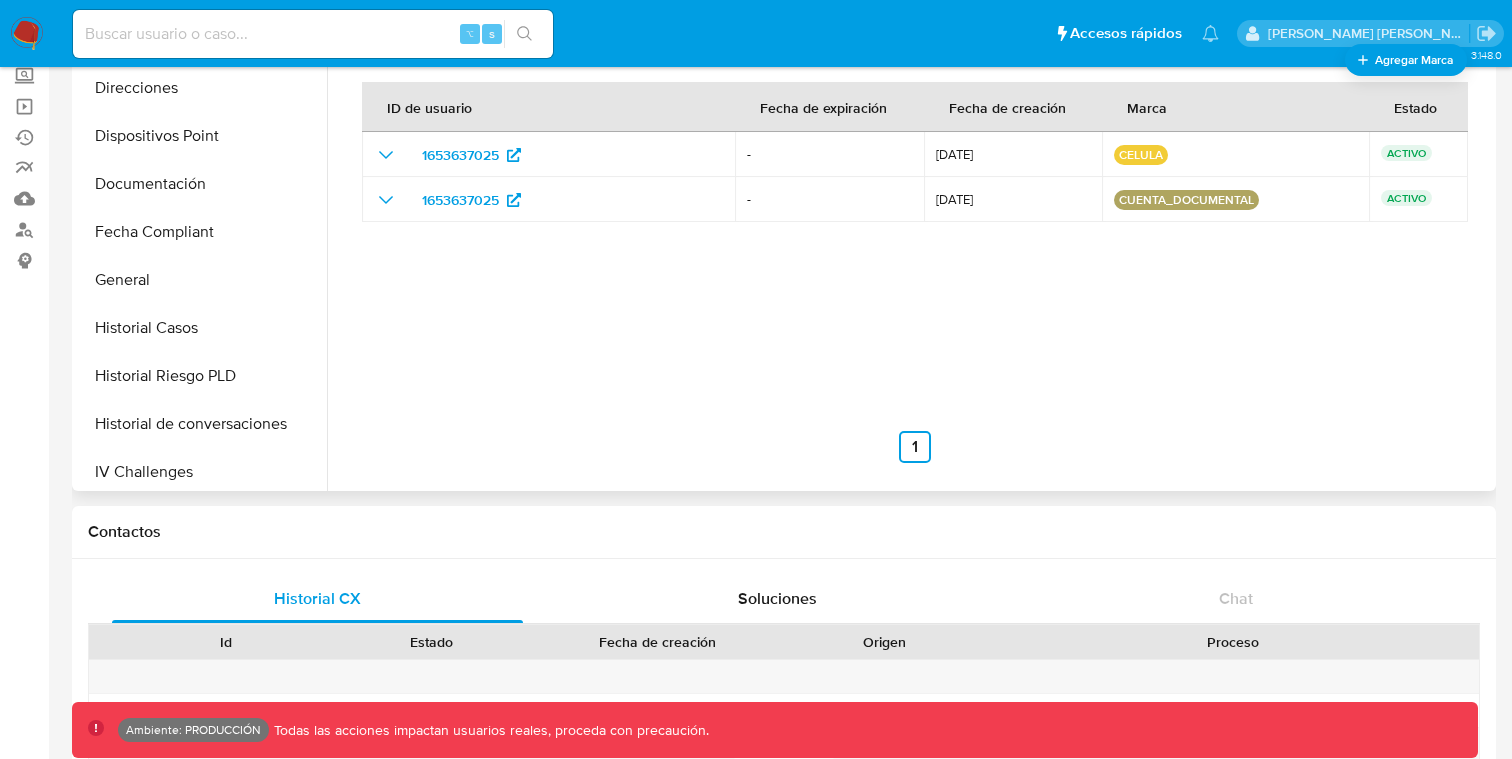 scroll, scrollTop: 307, scrollLeft: 0, axis: vertical 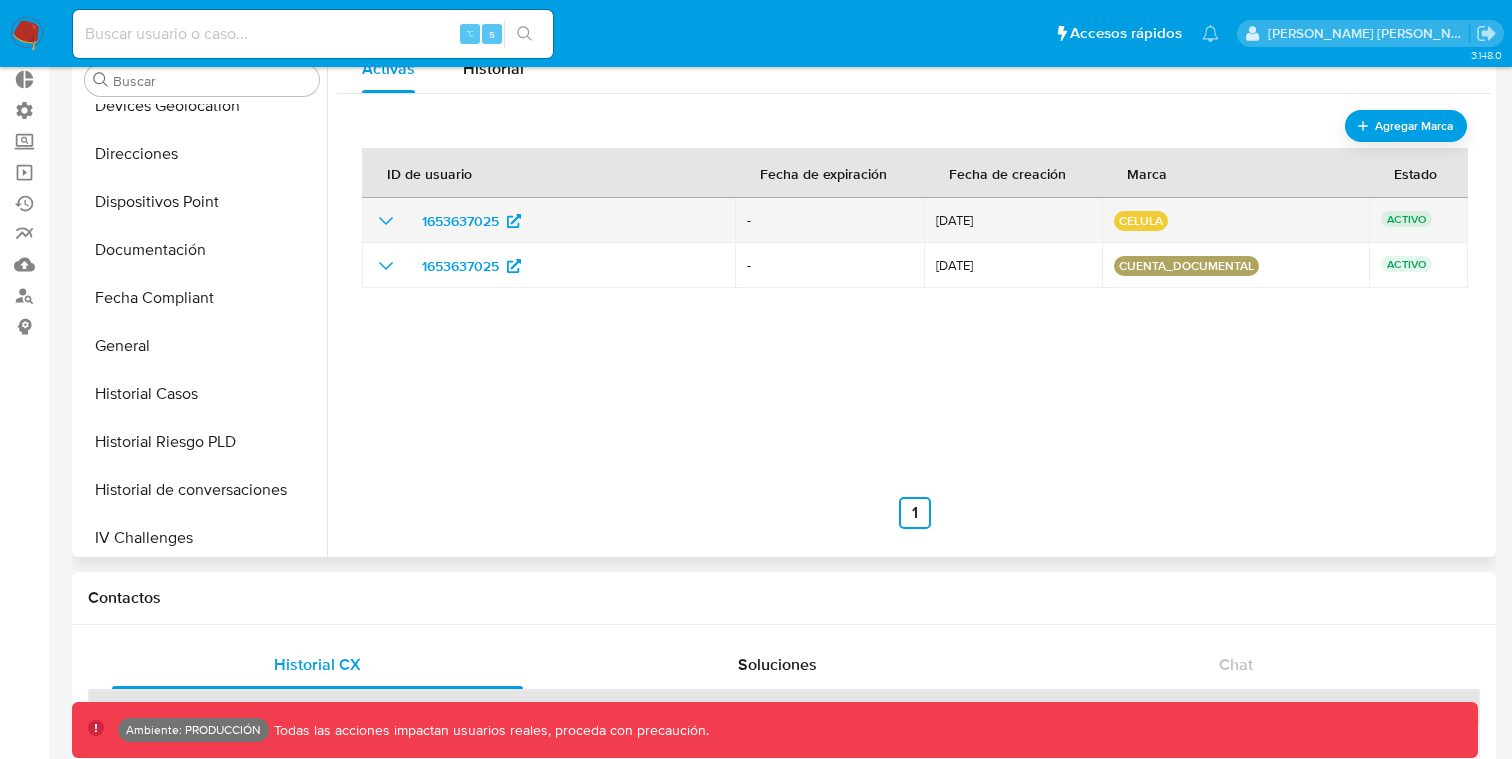 click 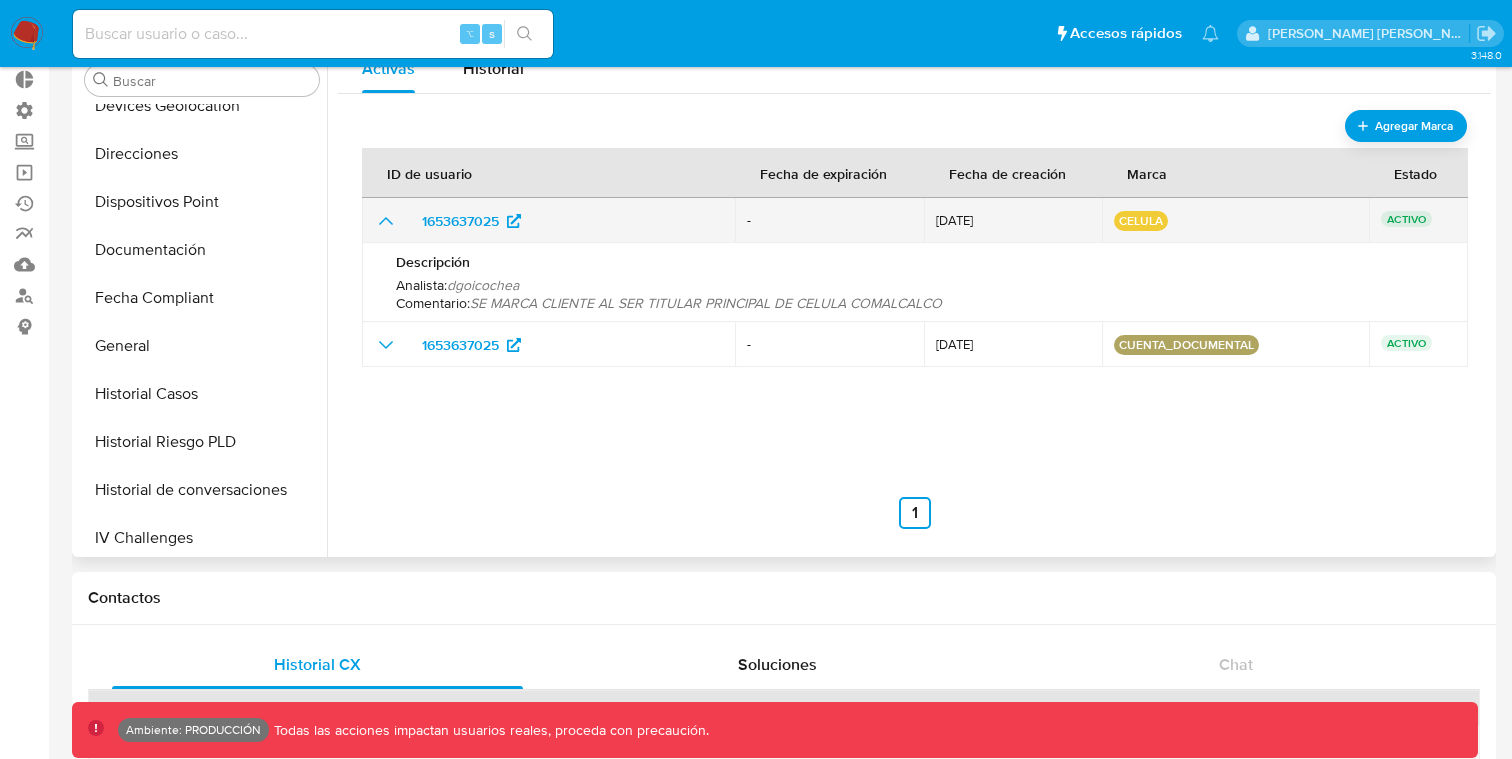 click on "10/03/2025" at bounding box center (1013, 221) 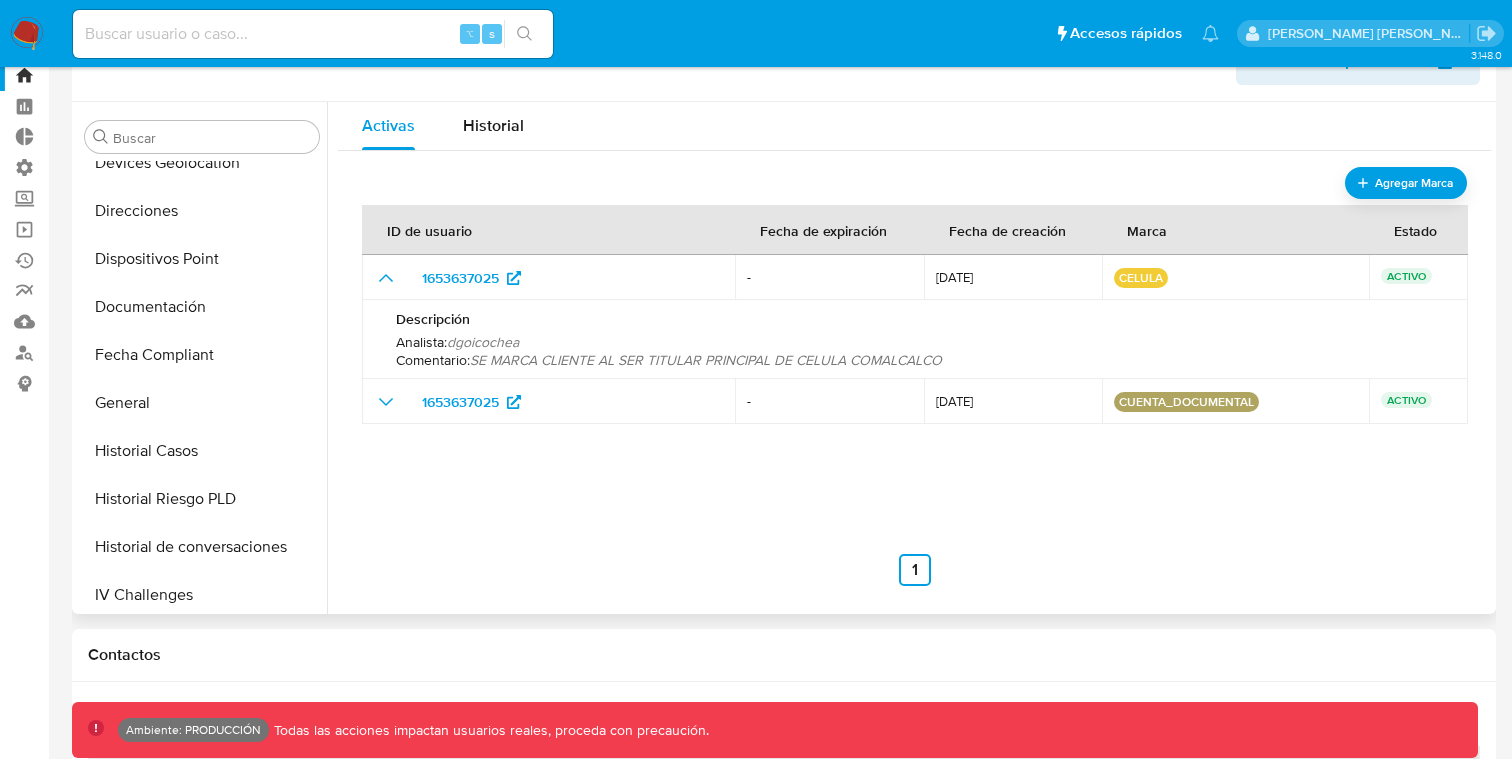 scroll, scrollTop: 28, scrollLeft: 0, axis: vertical 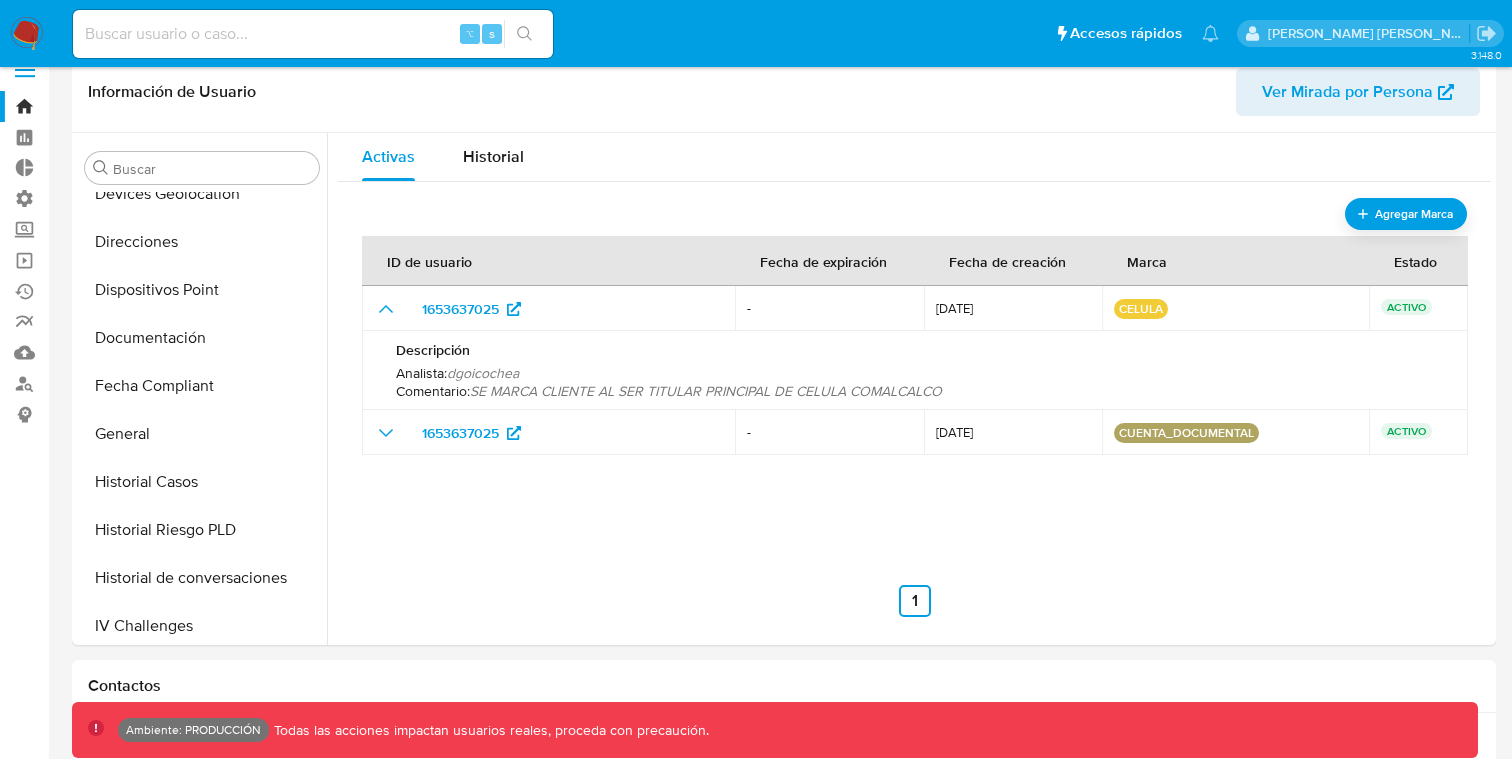 click at bounding box center (313, 34) 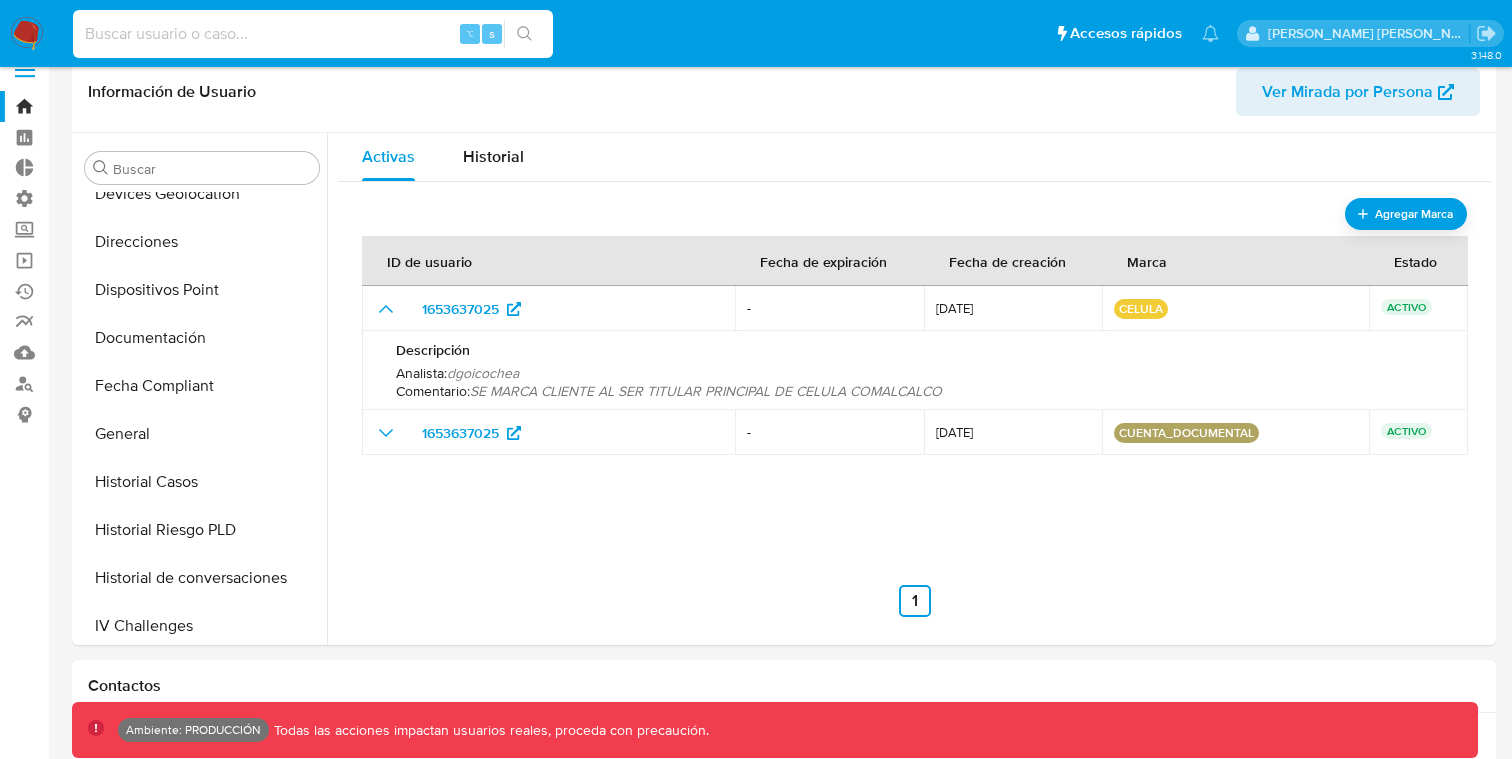 paste on "251703230" 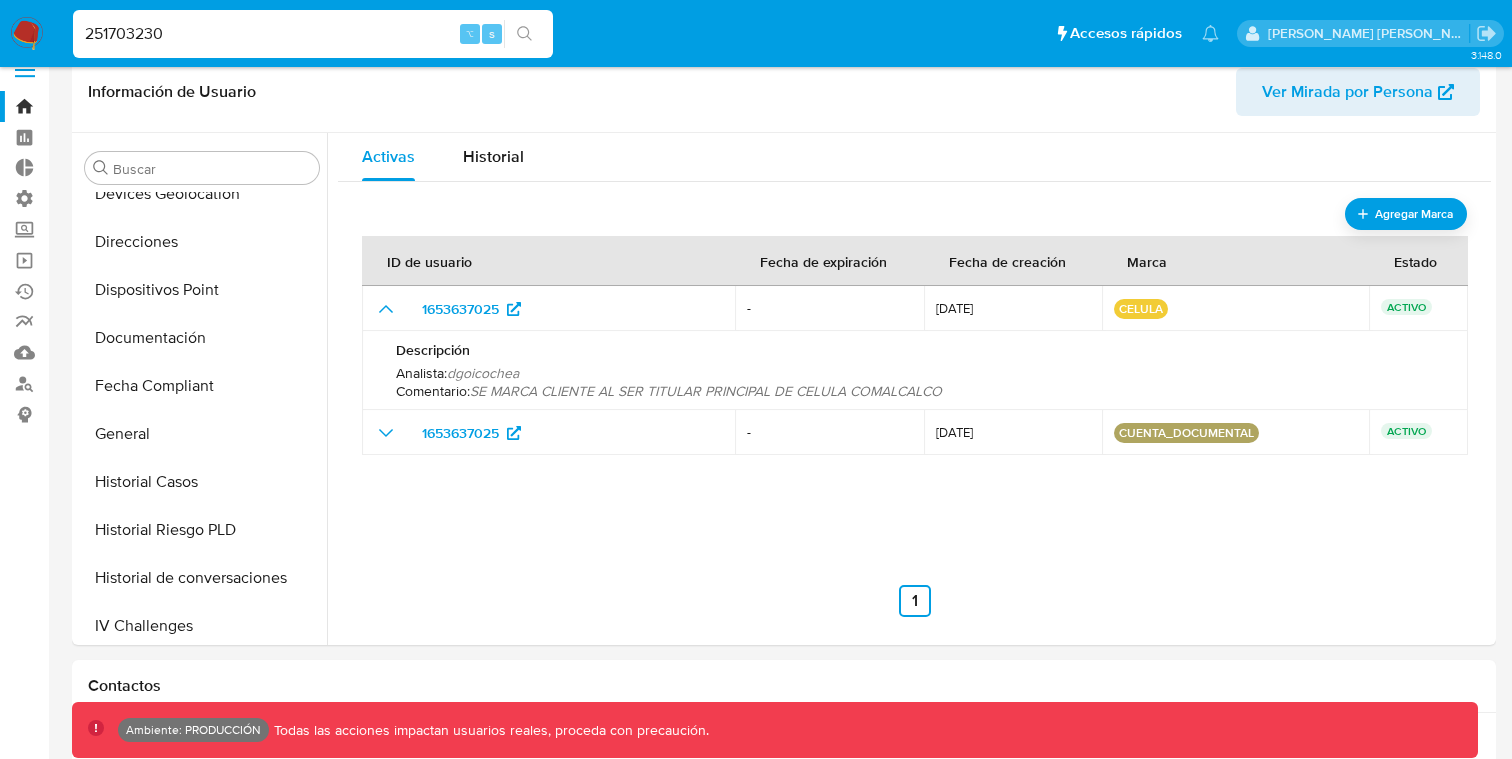 type on "251703230" 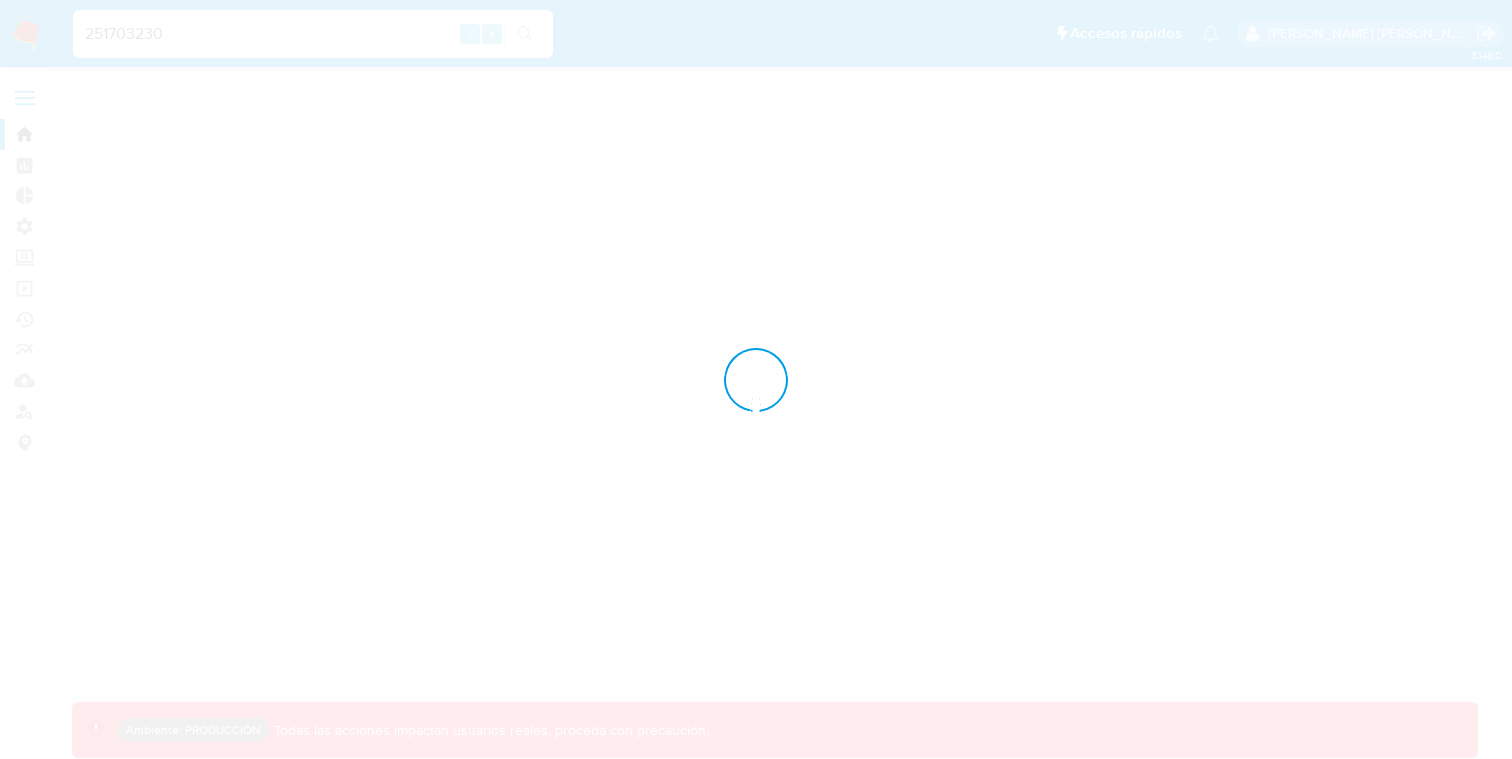 scroll, scrollTop: 0, scrollLeft: 0, axis: both 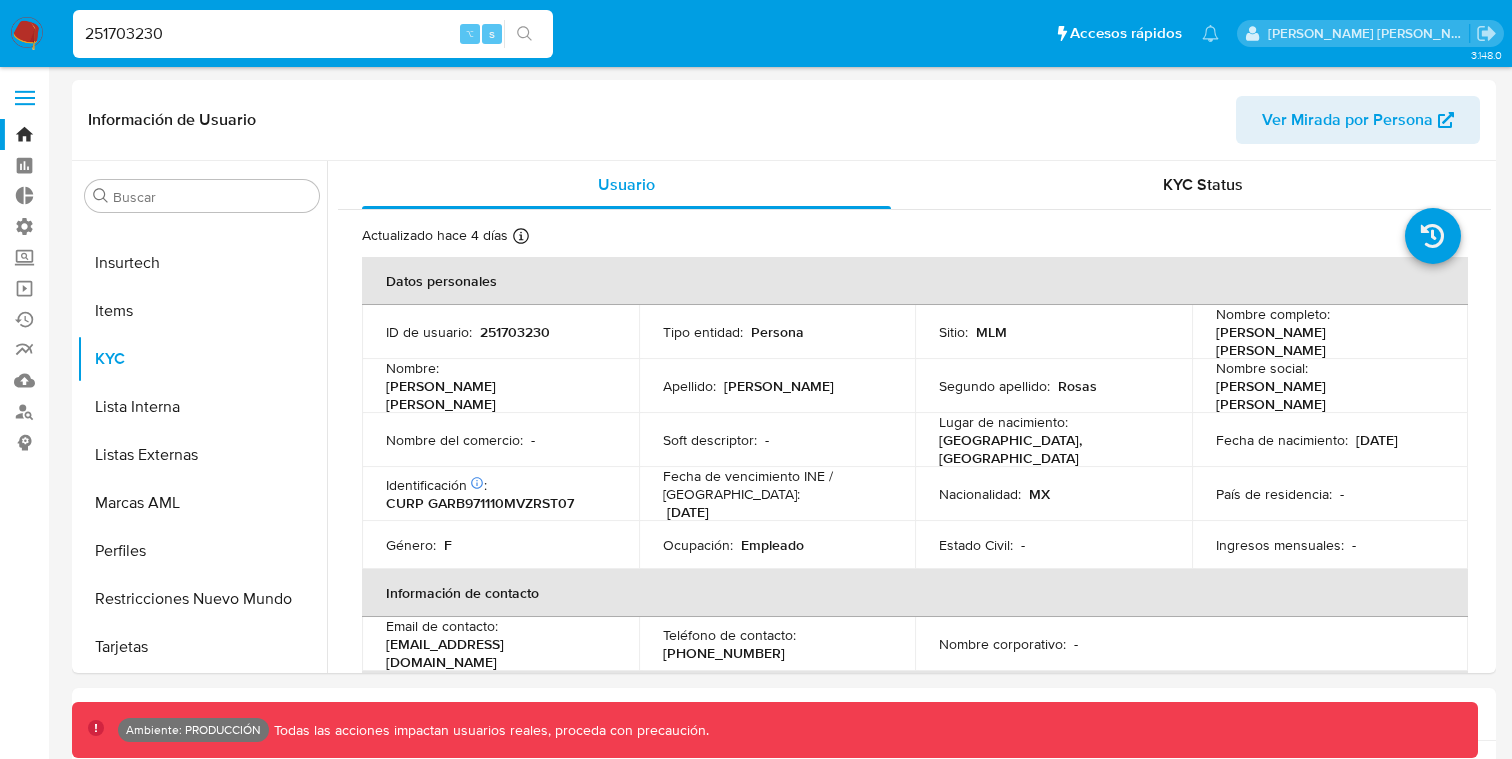 select on "10" 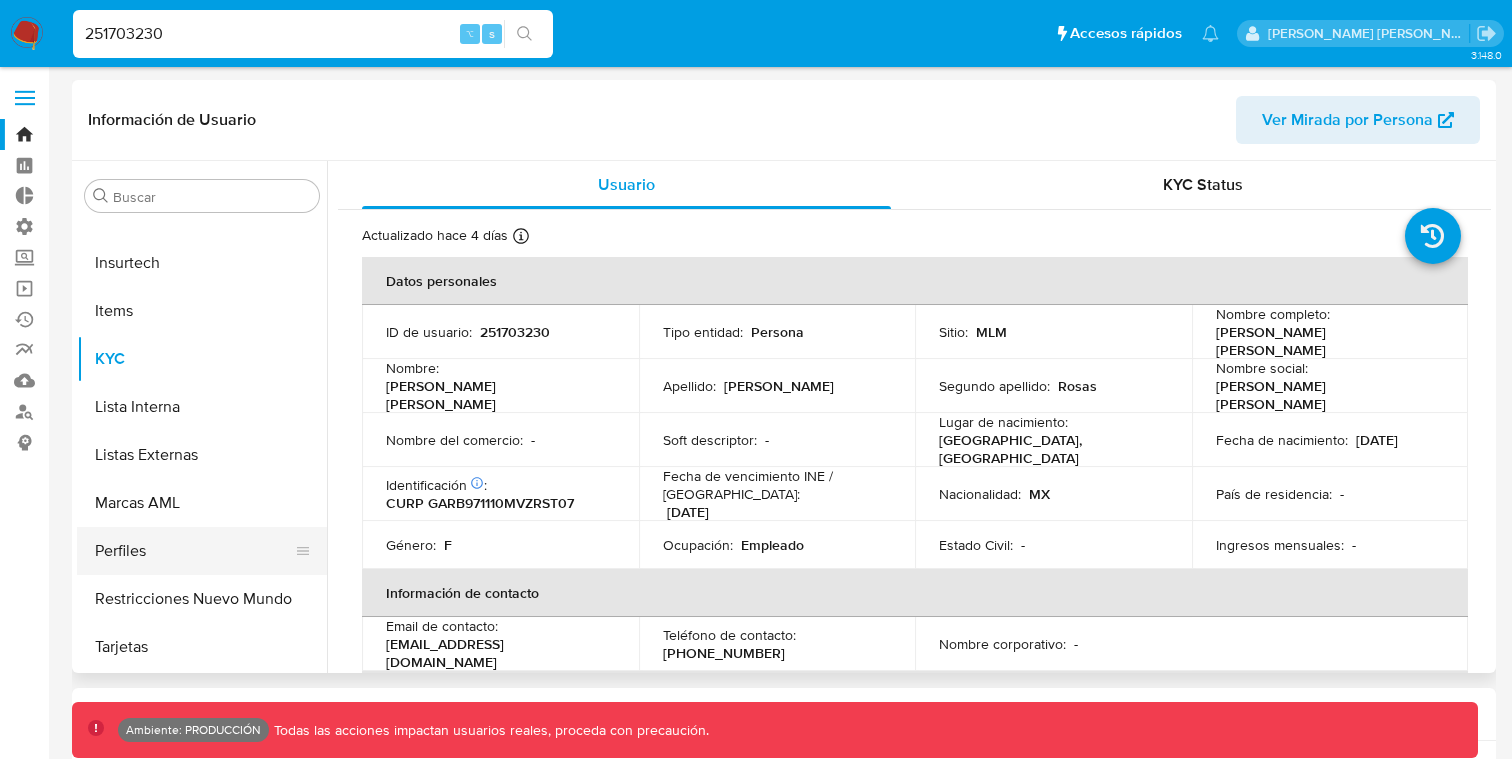 scroll, scrollTop: 11, scrollLeft: 0, axis: vertical 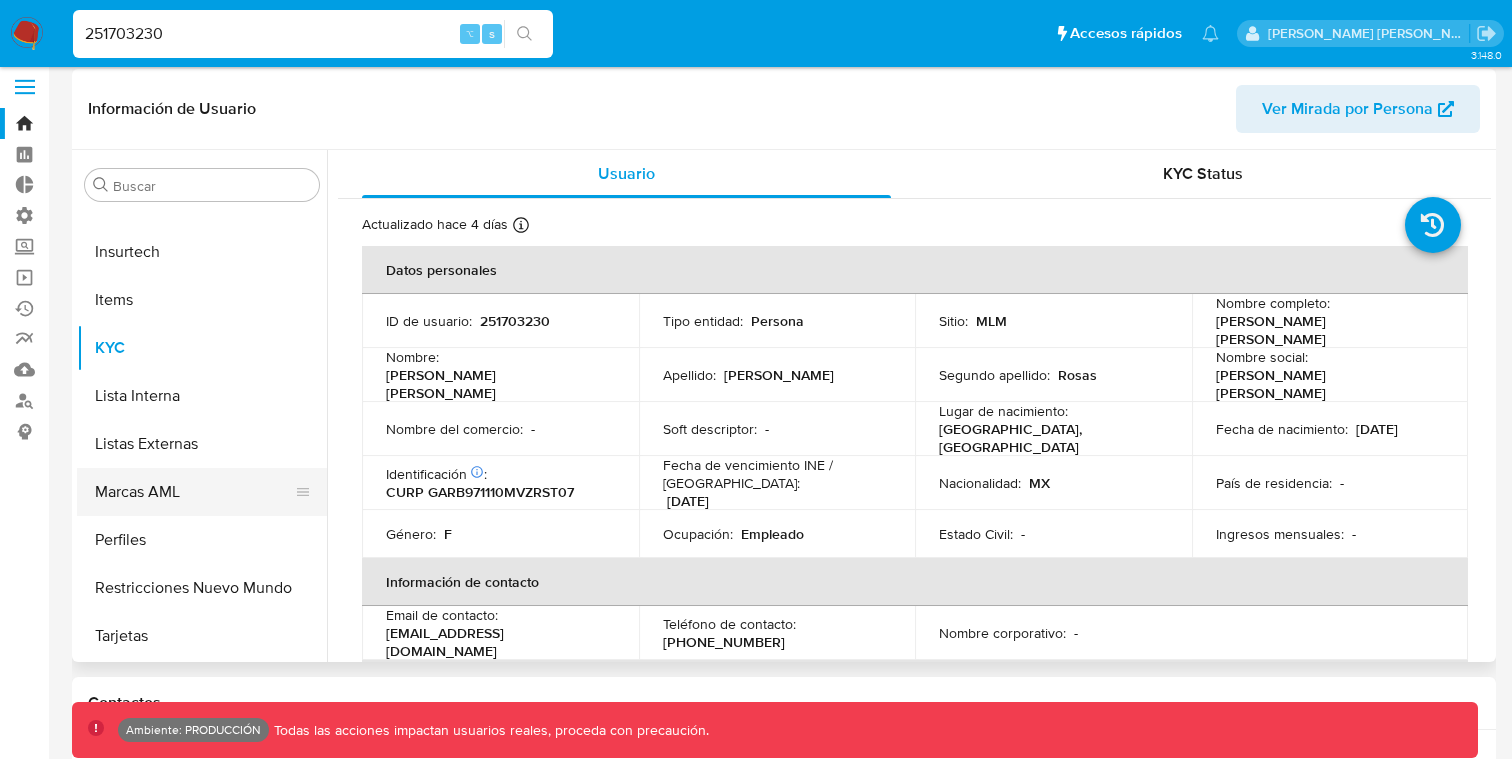 click on "Marcas AML" at bounding box center (194, 492) 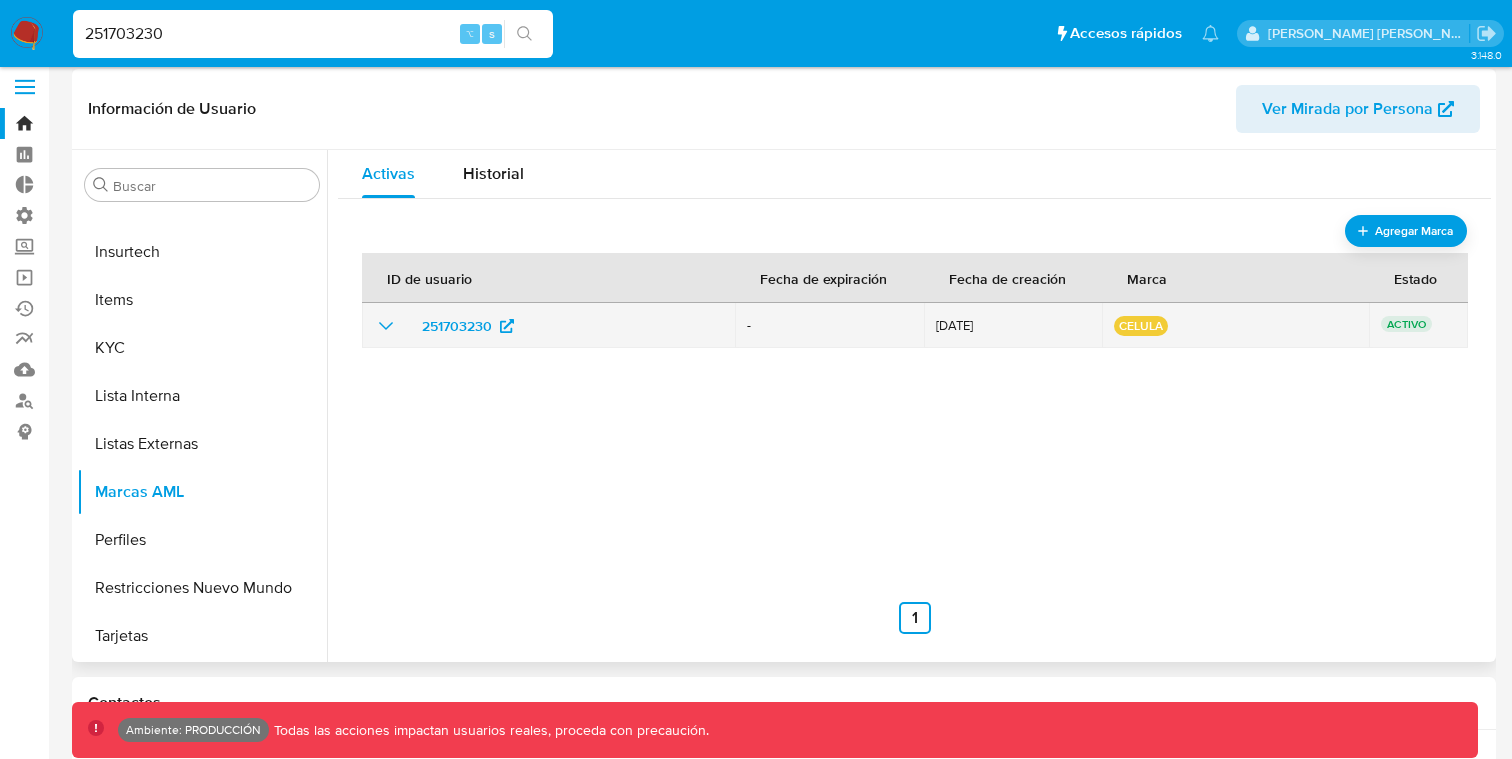click 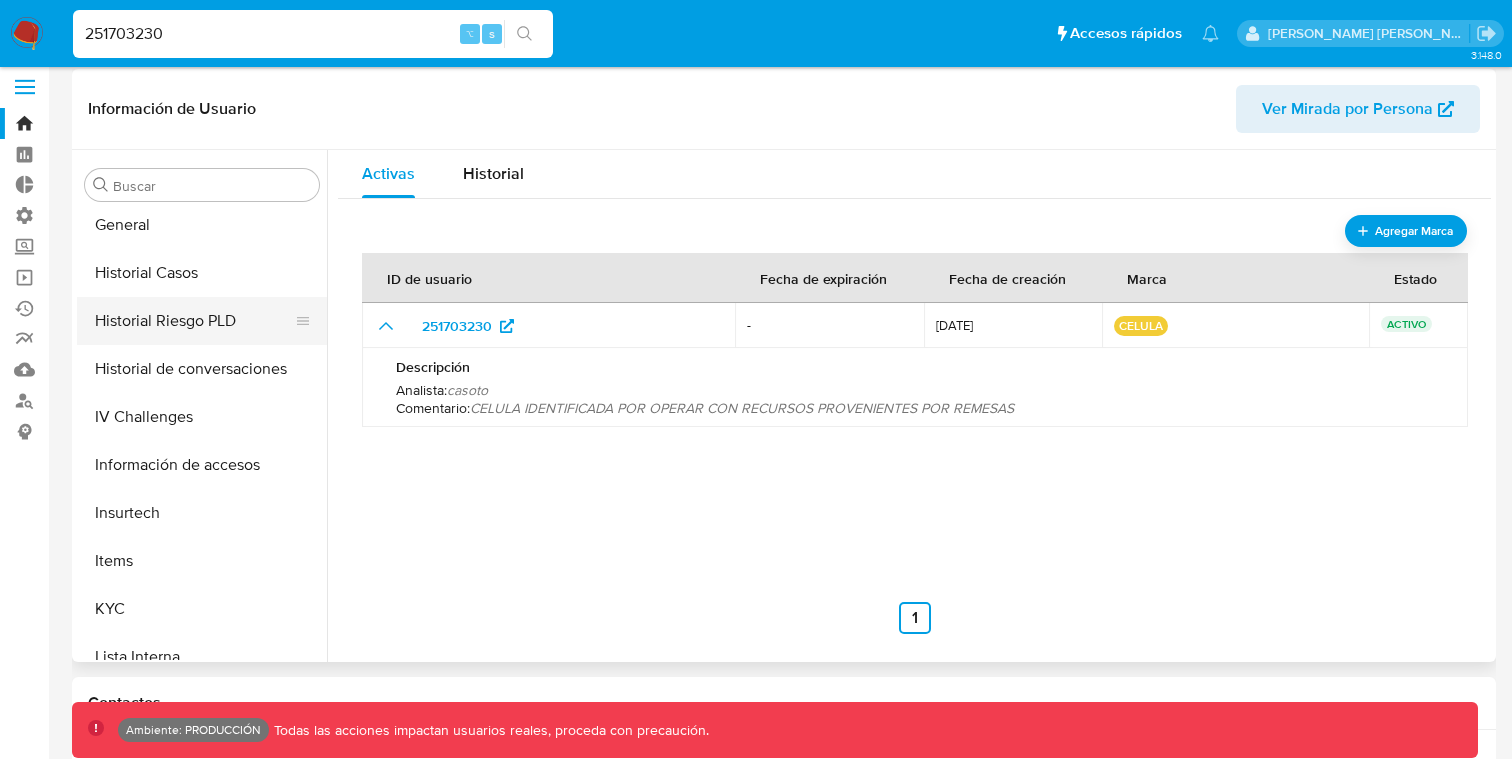 scroll, scrollTop: 528, scrollLeft: 0, axis: vertical 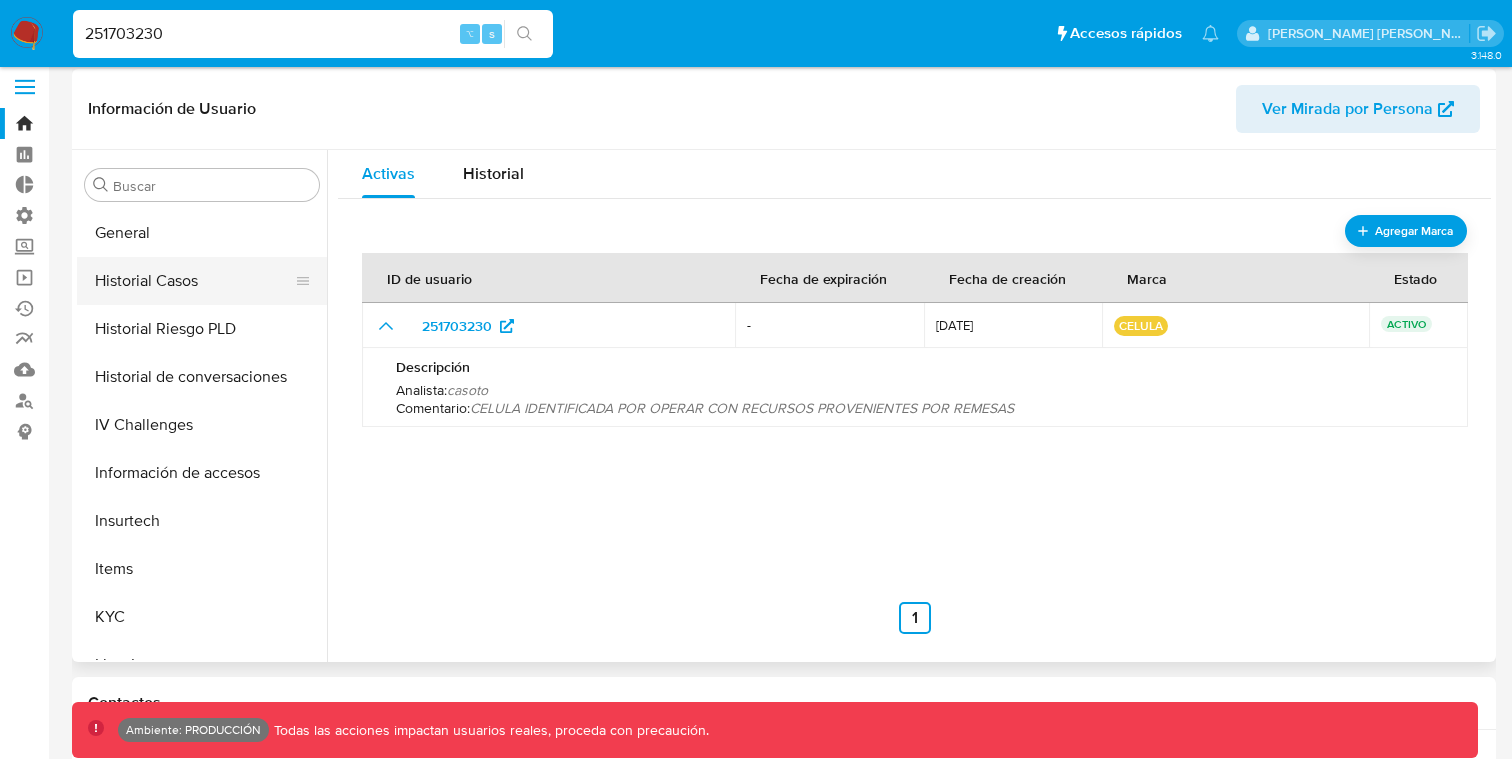 click on "Historial Casos" at bounding box center [194, 281] 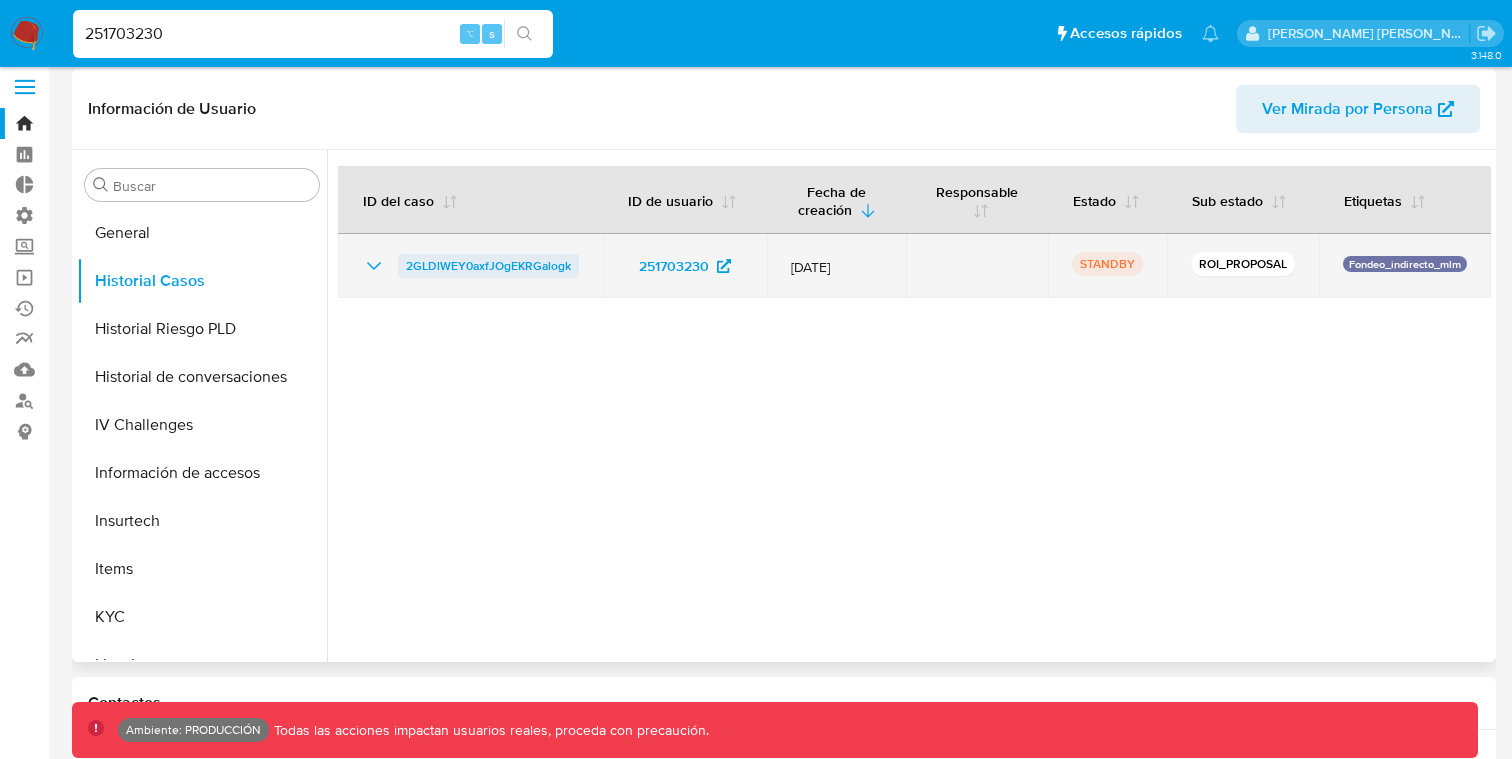click on "2GLDlWEY0axfJOgEKRGalogk" at bounding box center (488, 266) 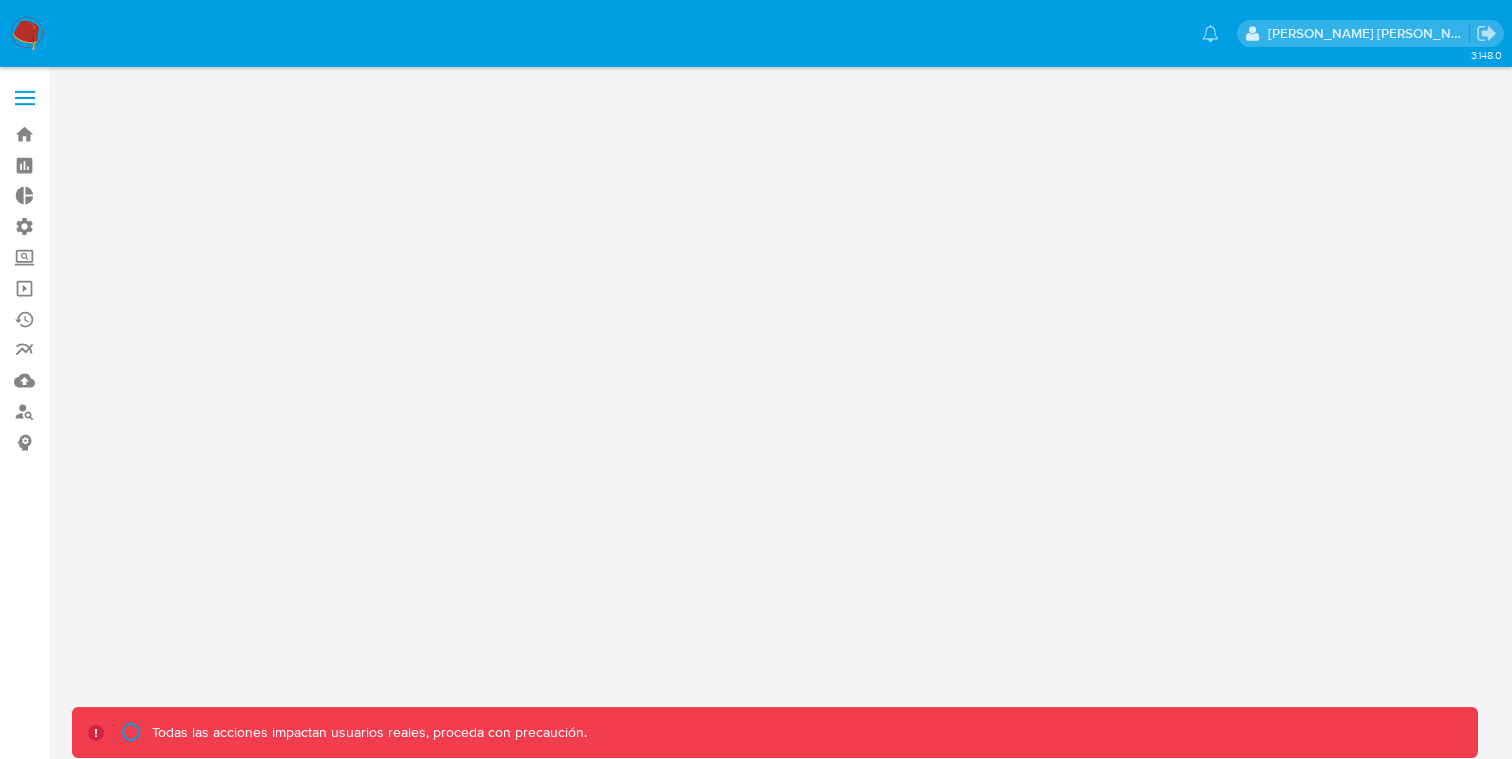 scroll, scrollTop: 0, scrollLeft: 0, axis: both 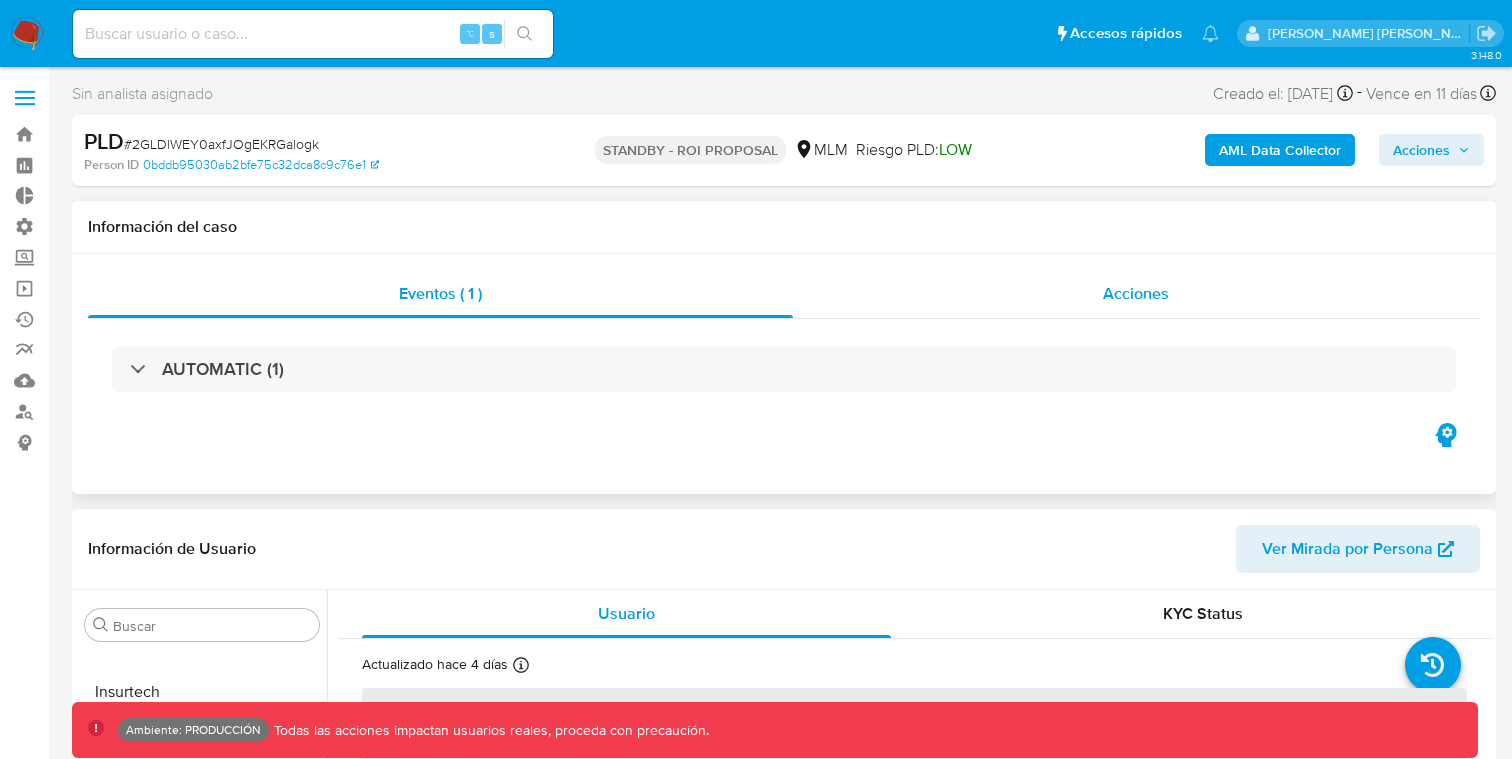 click on "Acciones" at bounding box center [1137, 294] 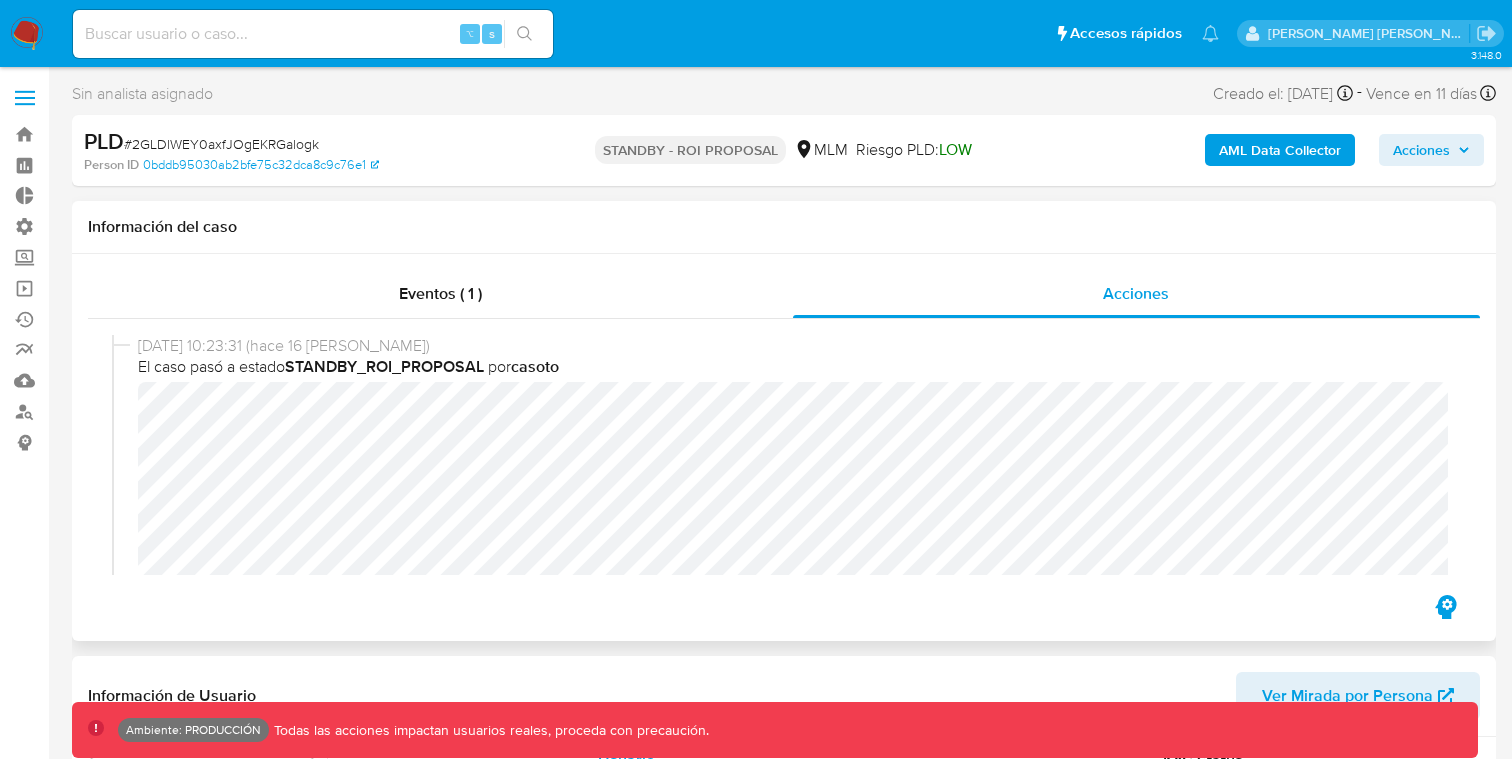 select on "10" 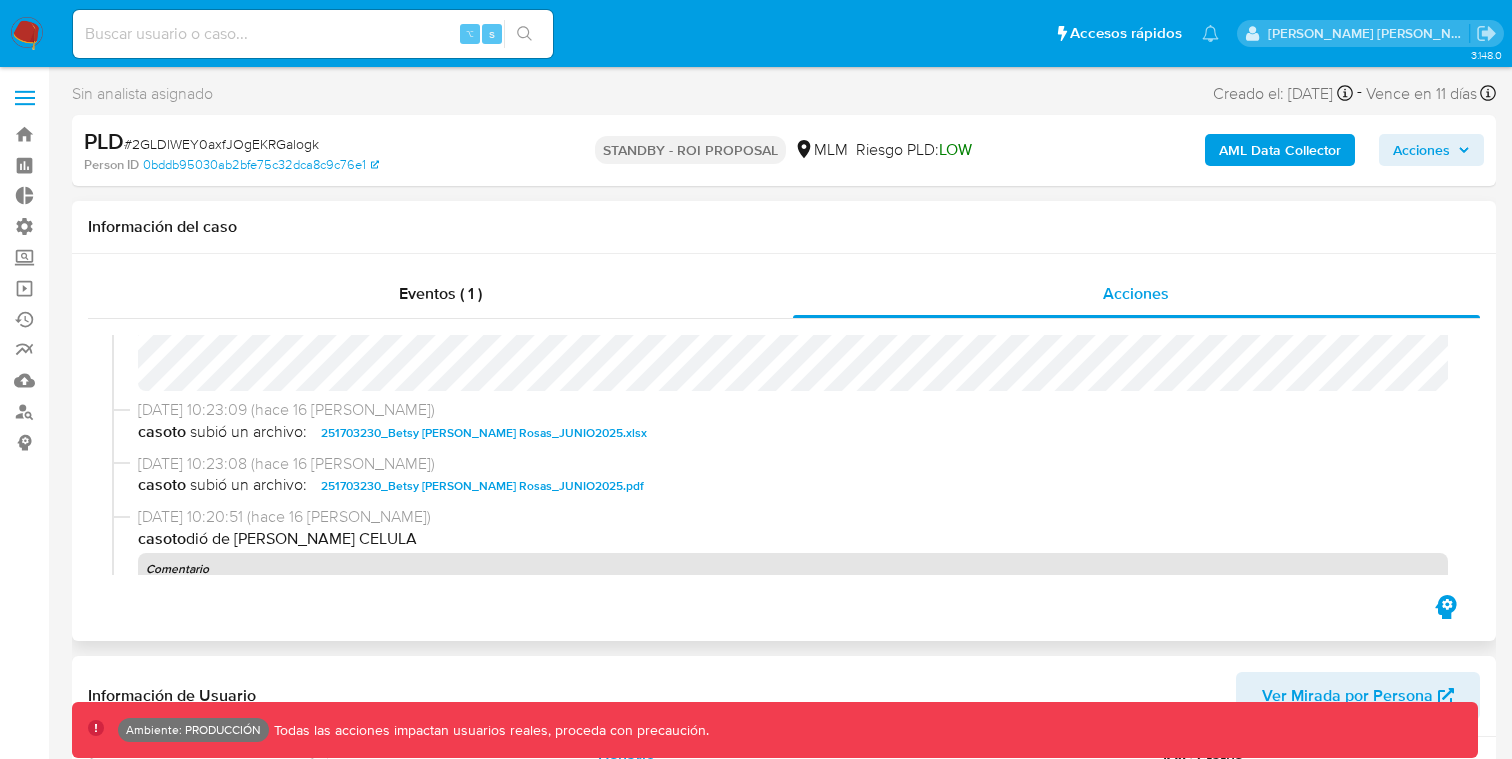 scroll, scrollTop: 515, scrollLeft: 0, axis: vertical 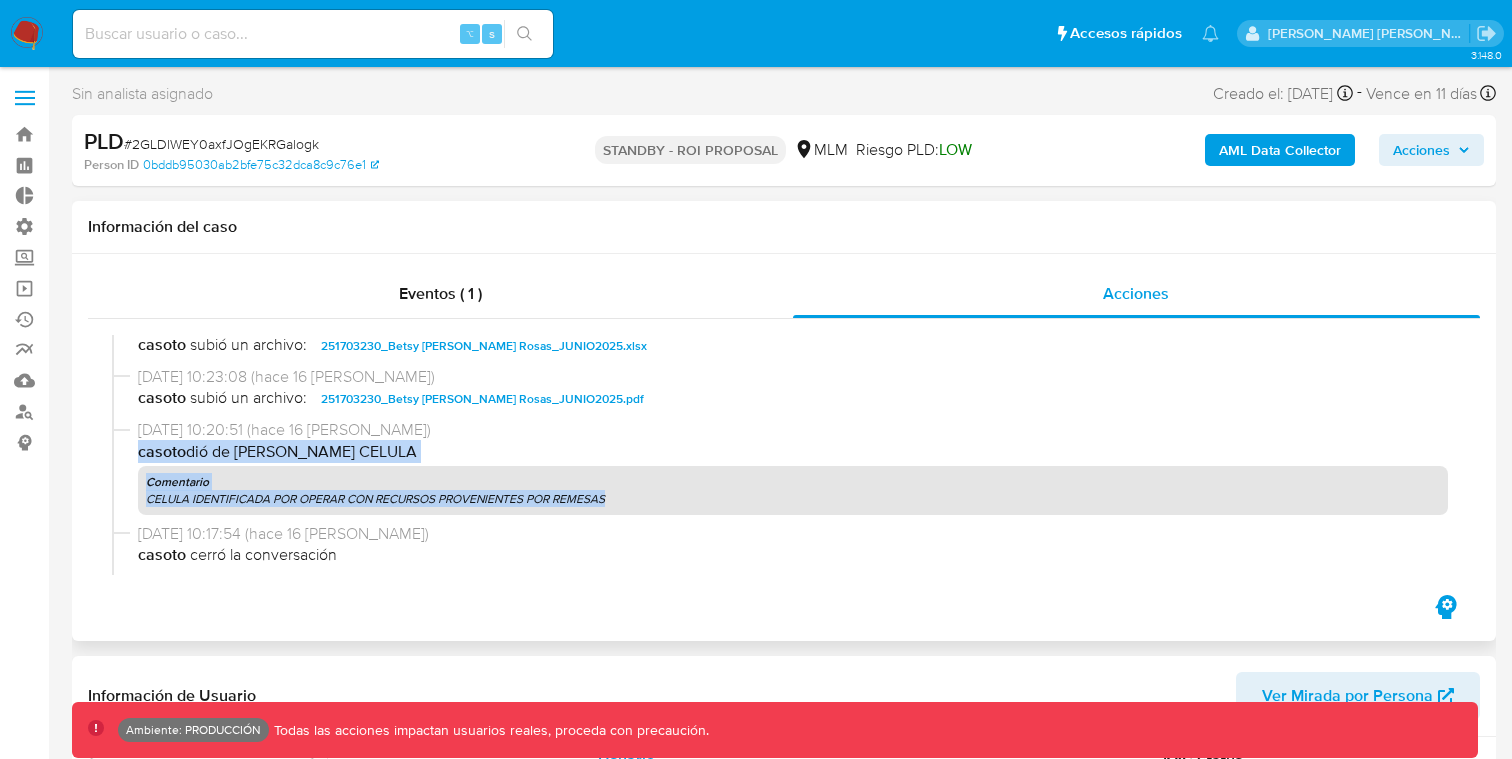 drag, startPoint x: 135, startPoint y: 455, endPoint x: 642, endPoint y: 501, distance: 509.08252 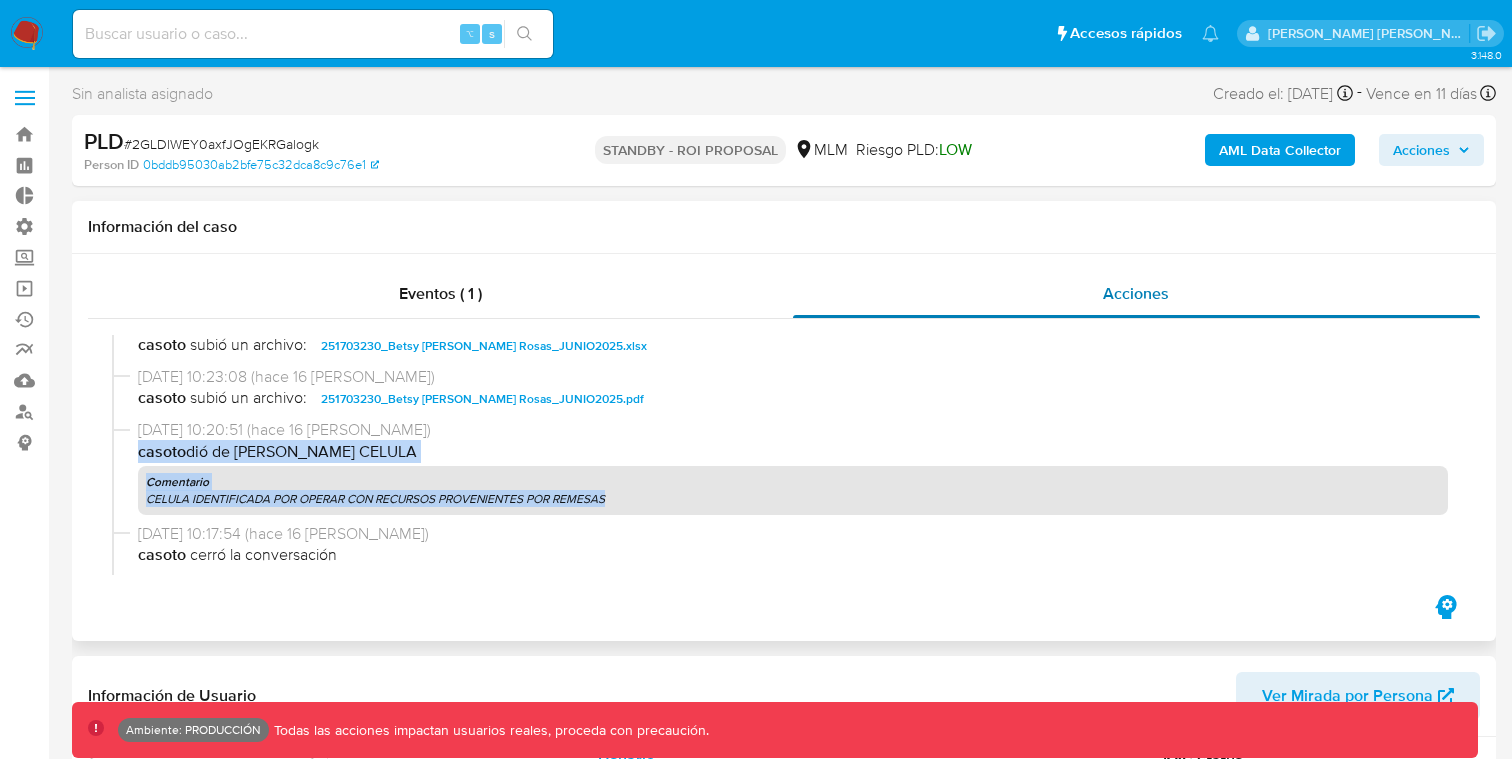 click on "Acciones" at bounding box center (1137, 294) 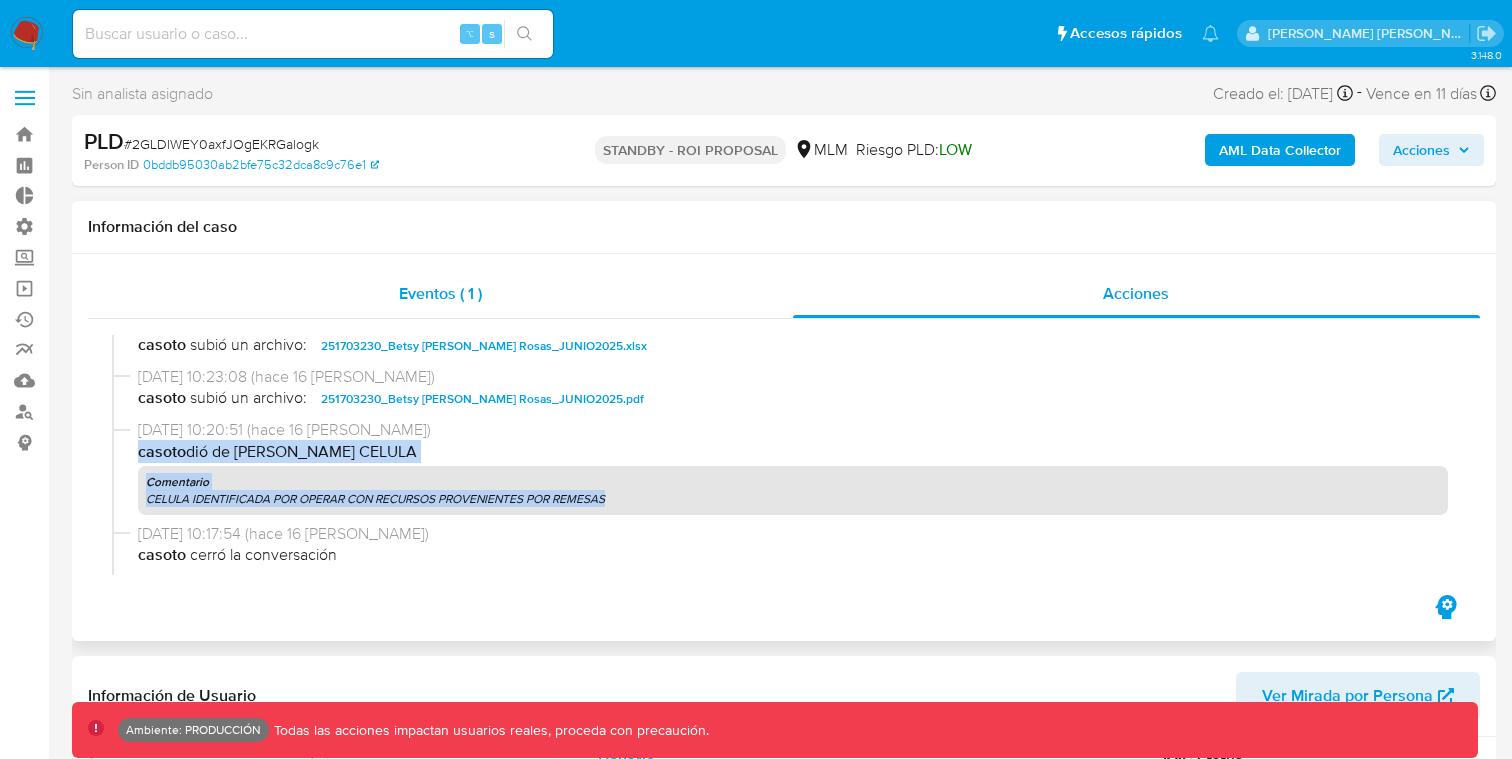 click on "Eventos ( 1 )" at bounding box center [440, 294] 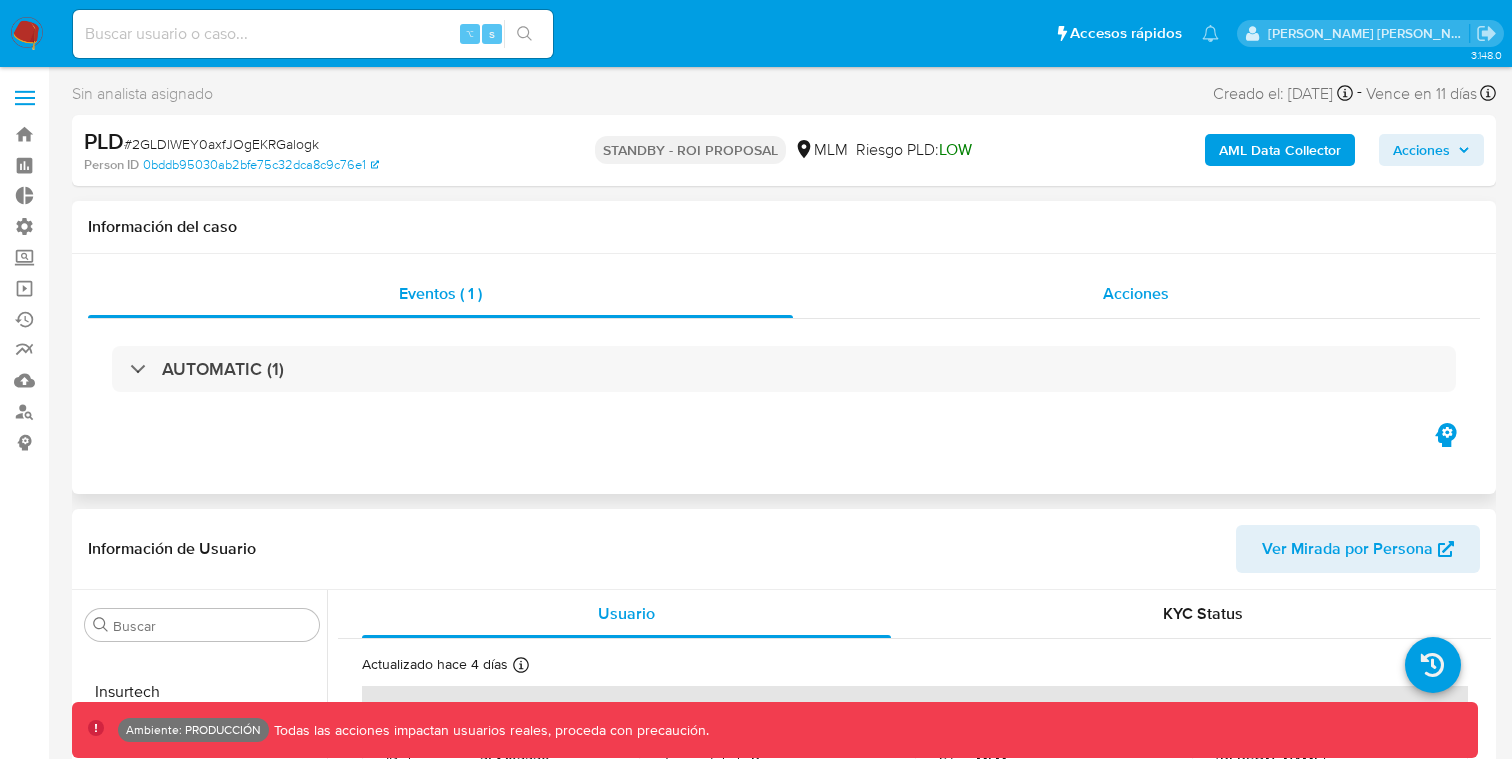 click on "Acciones" at bounding box center [1137, 294] 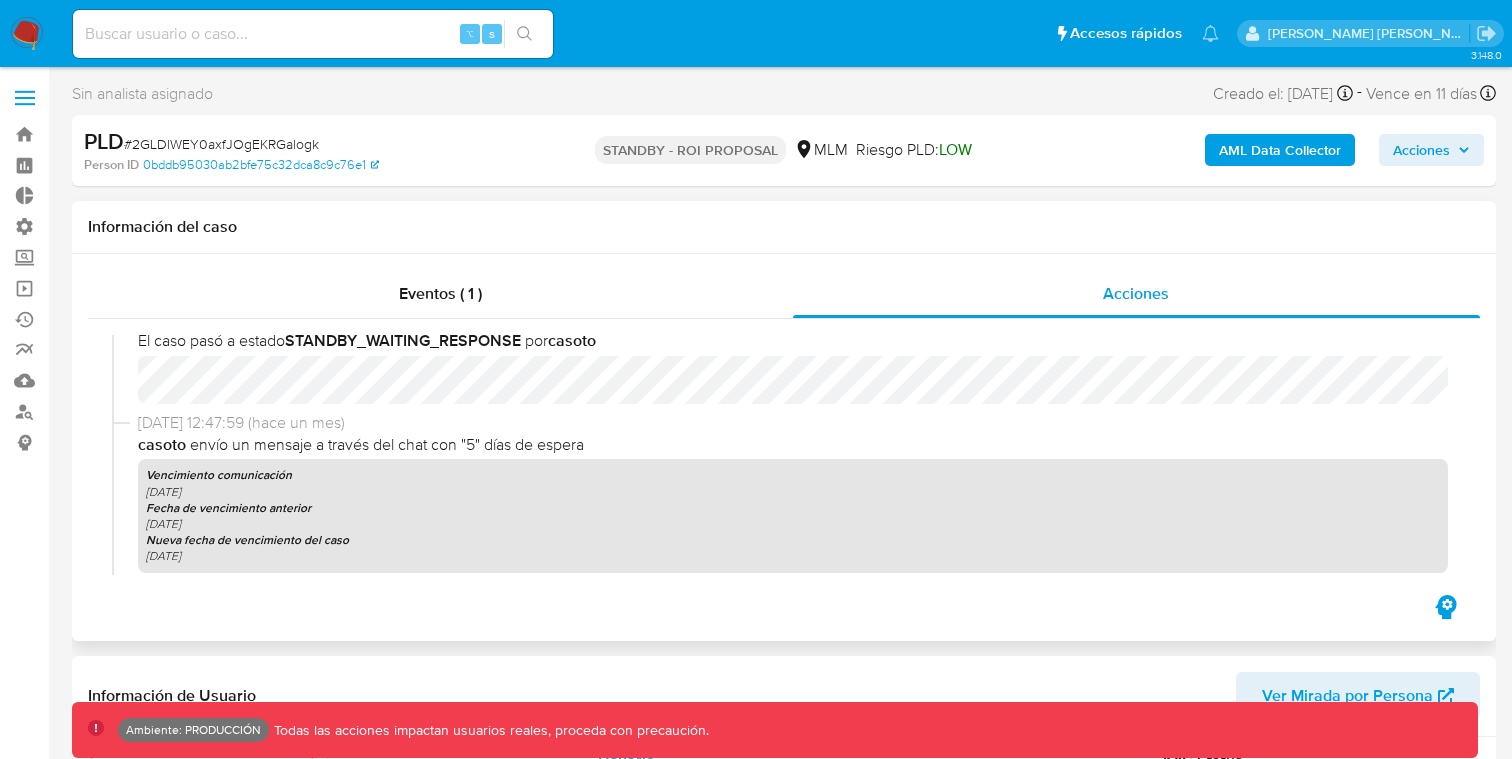 scroll, scrollTop: 2158, scrollLeft: 0, axis: vertical 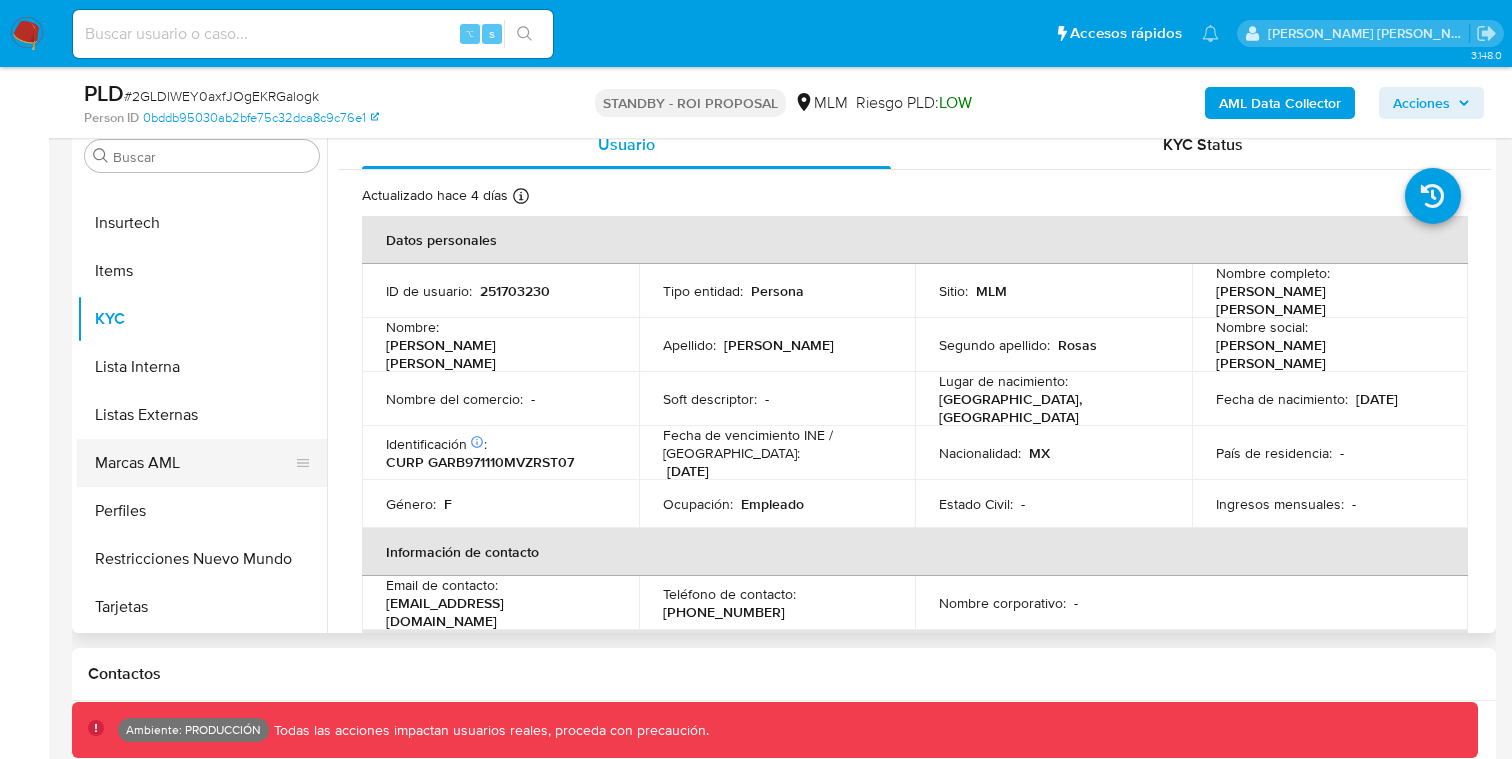 click on "Marcas AML" at bounding box center (194, 463) 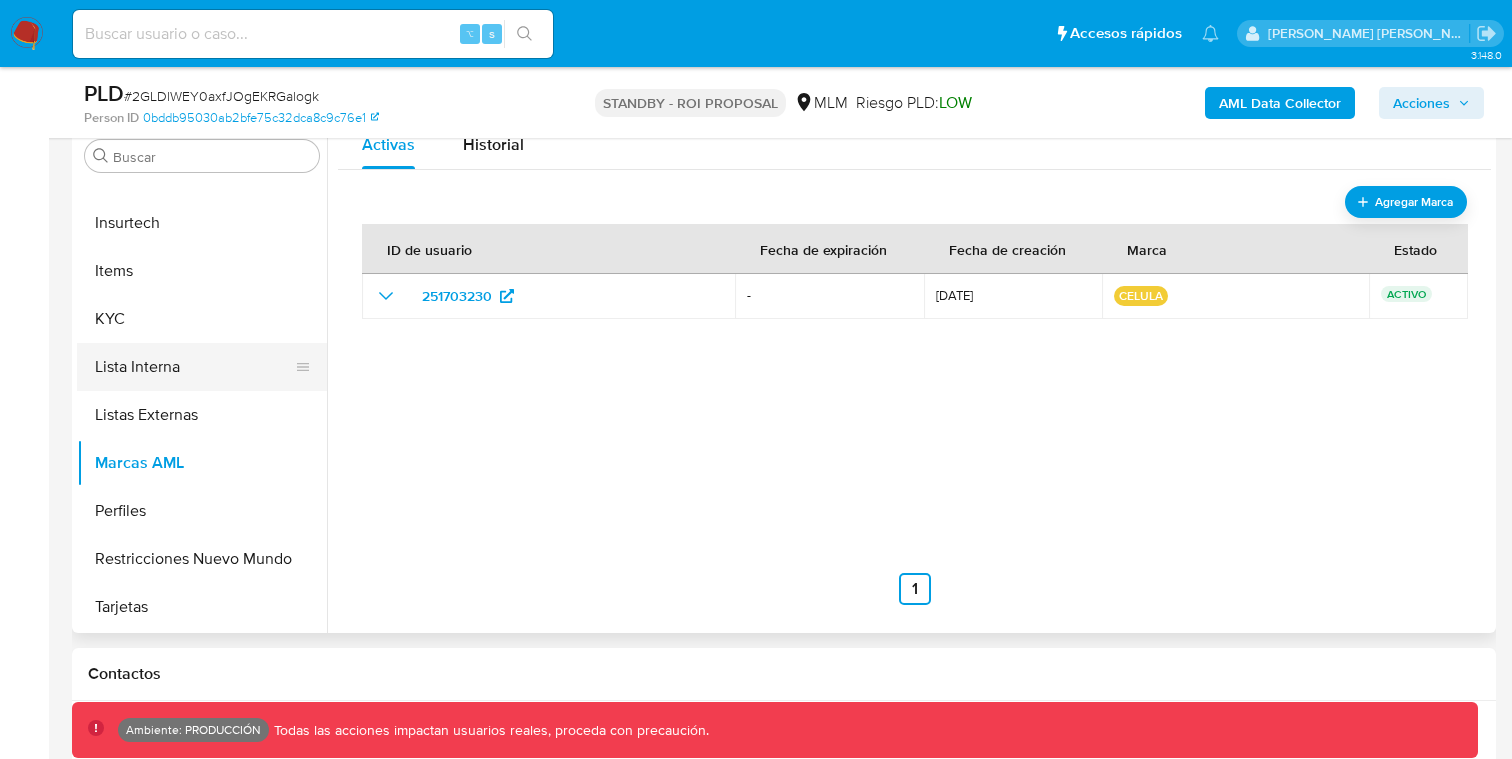 type 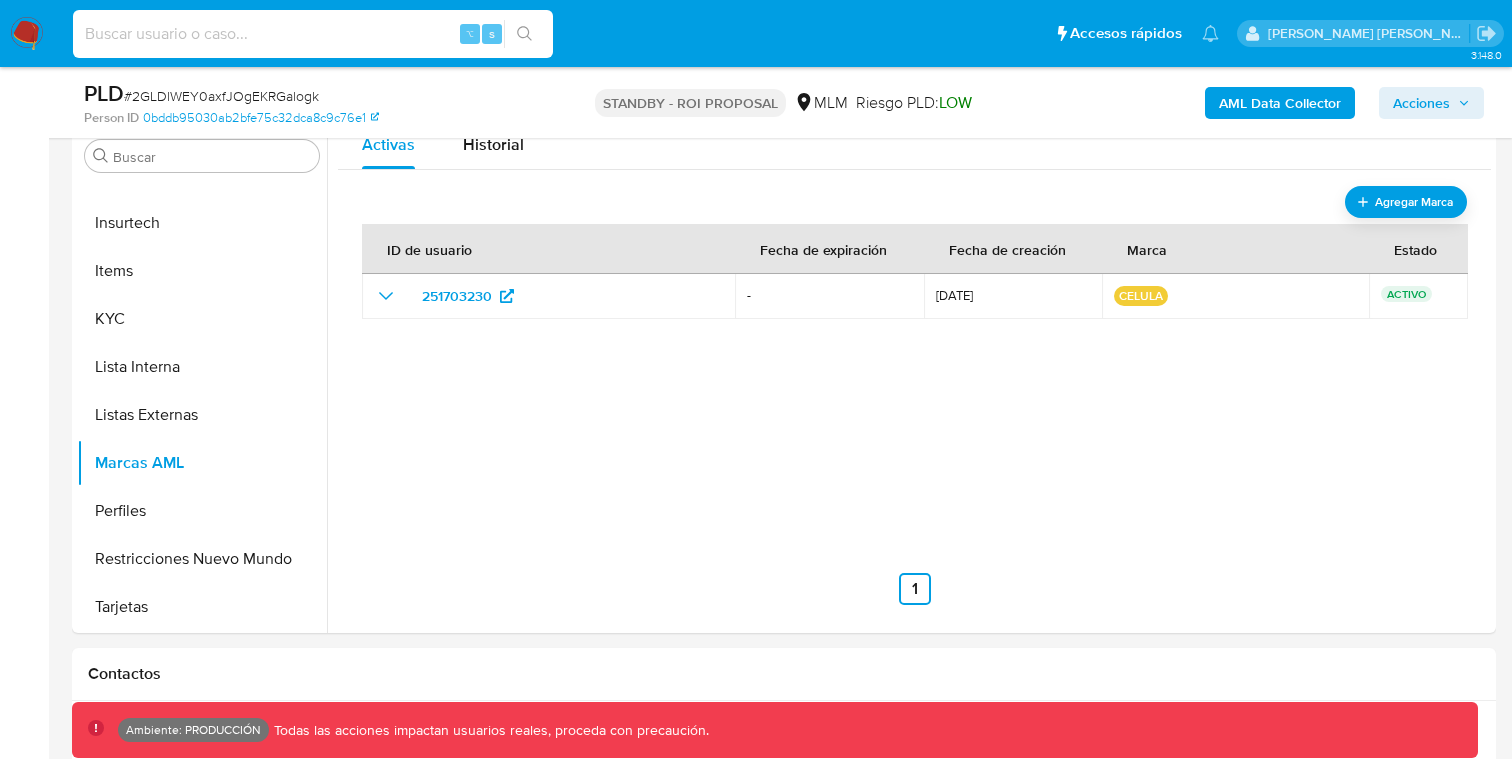 click at bounding box center [313, 34] 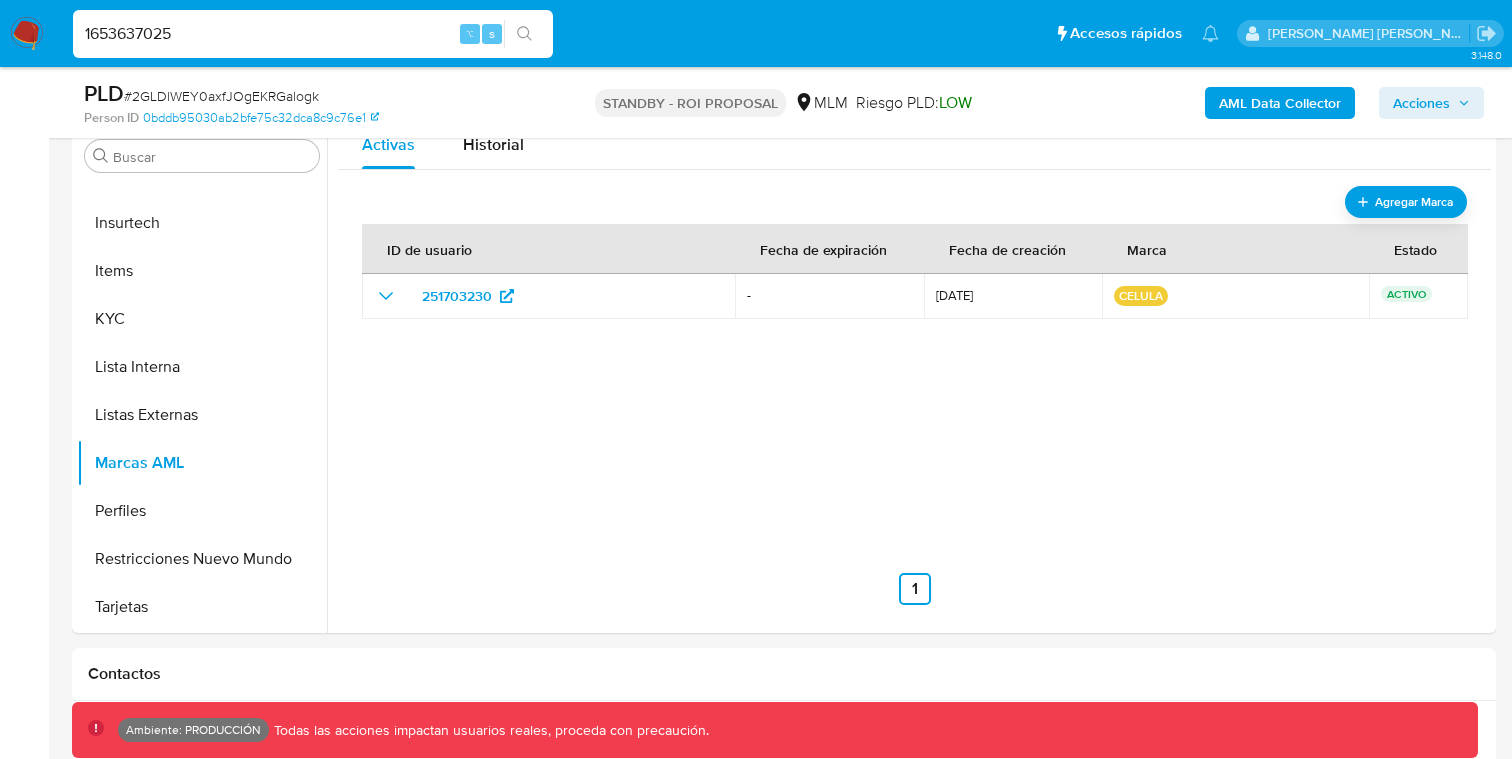 type on "1653637025" 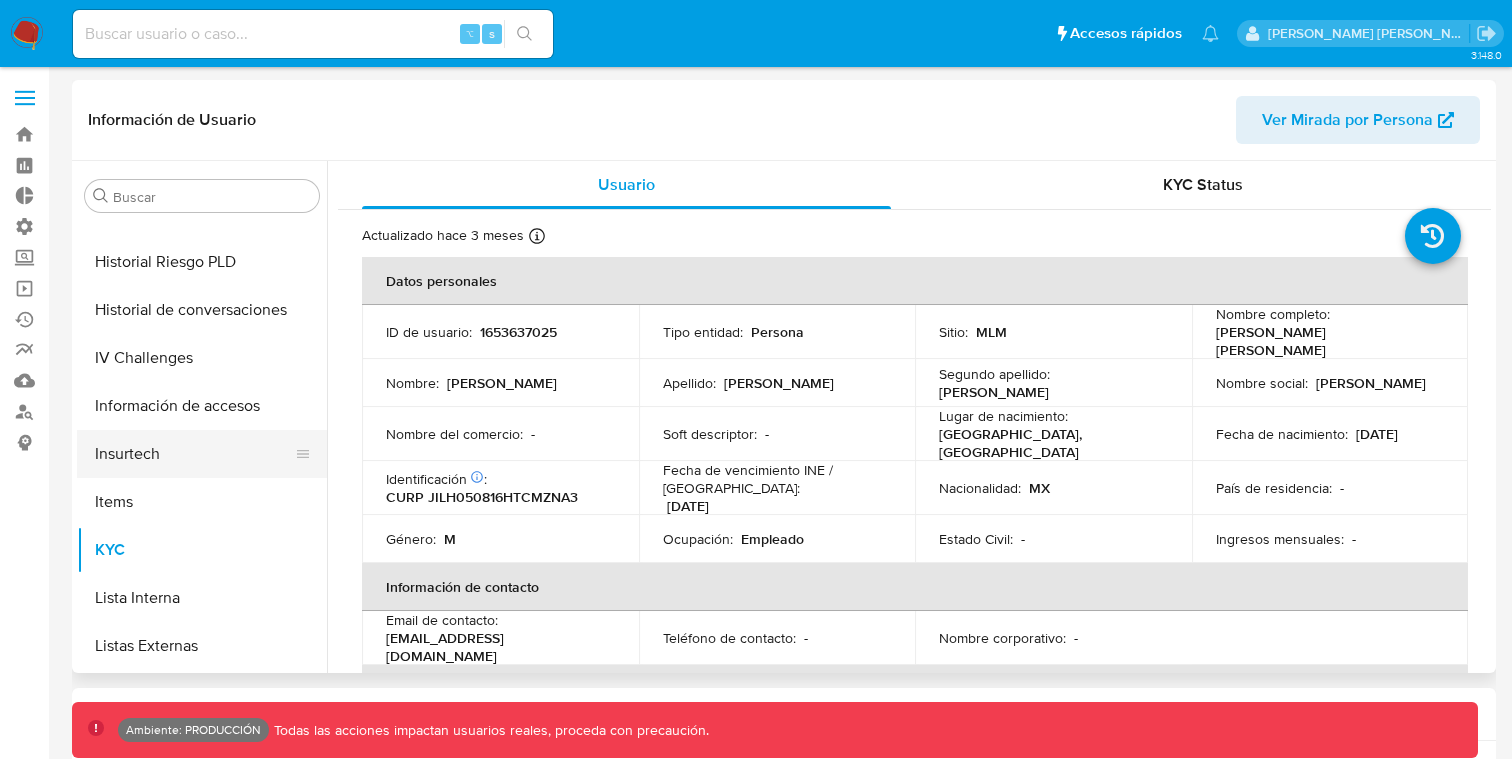 select on "10" 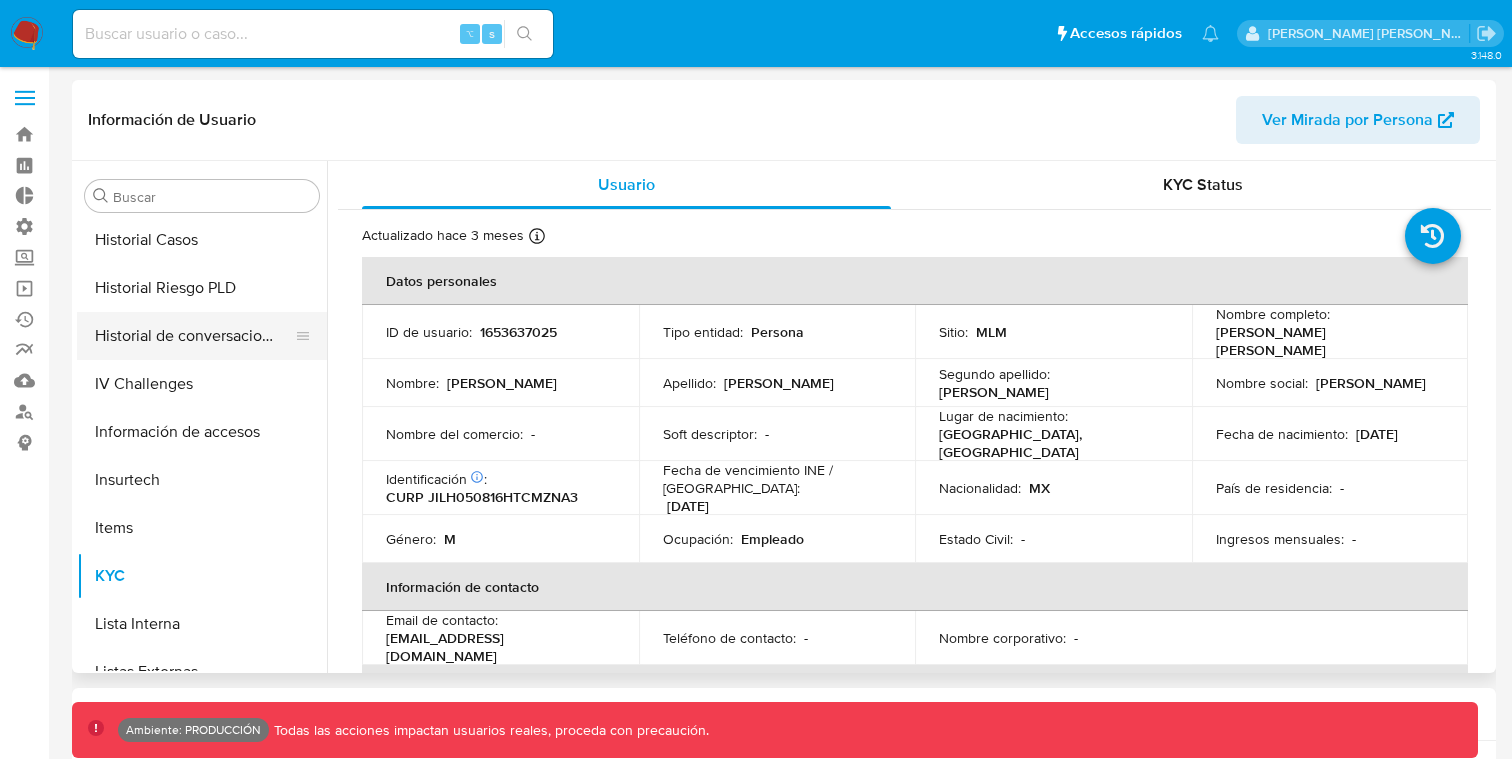 scroll, scrollTop: 567, scrollLeft: 0, axis: vertical 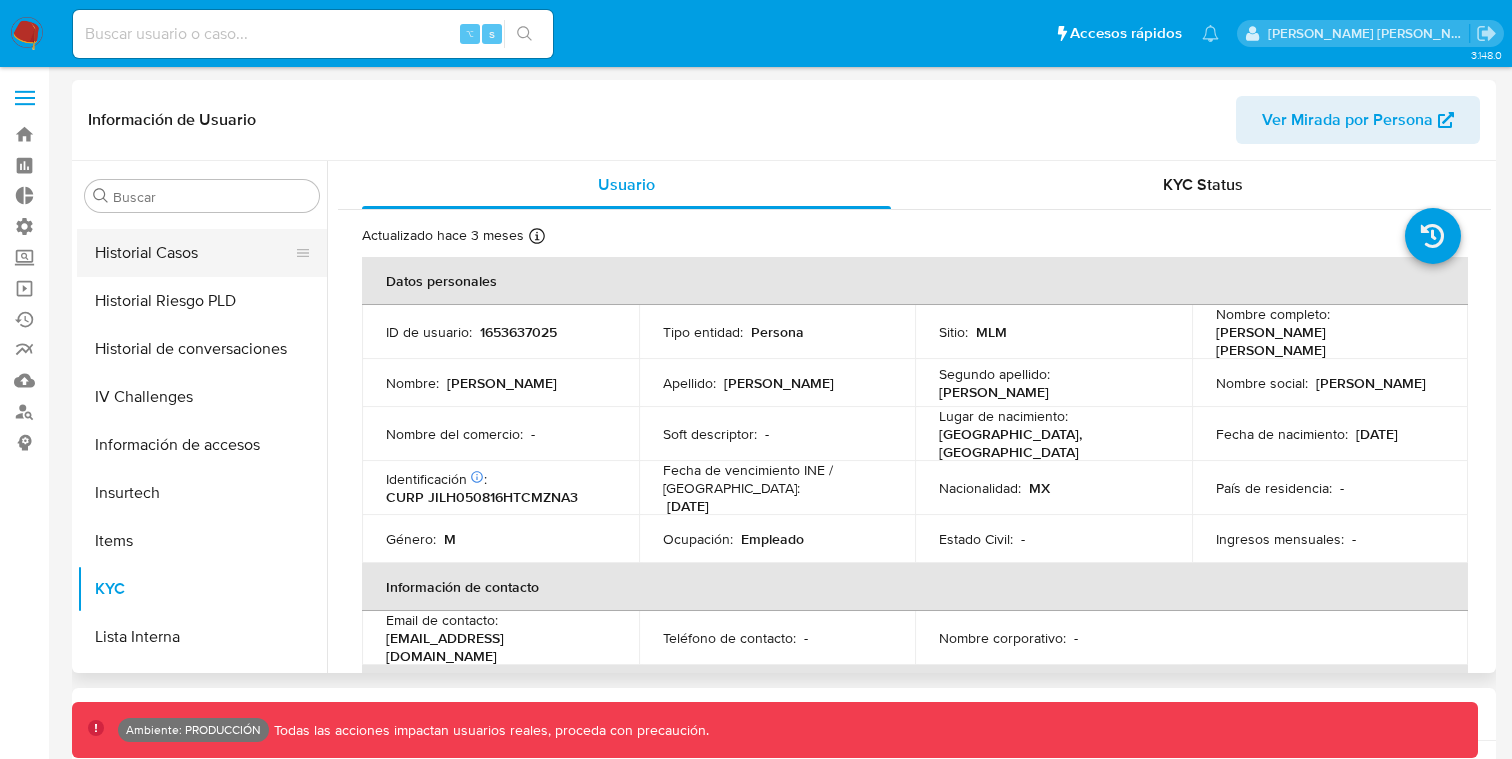 click on "Historial Casos" at bounding box center [194, 253] 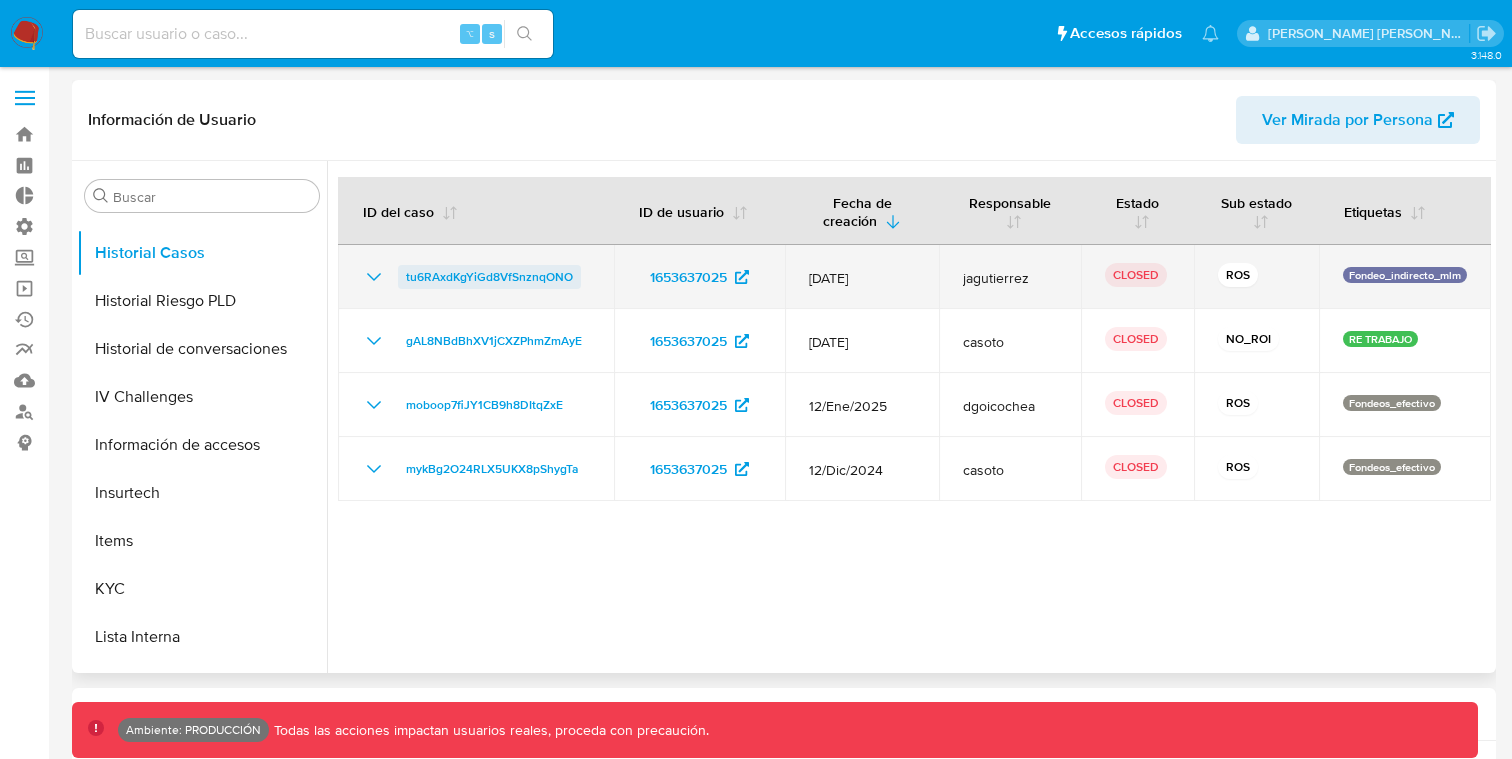 click on "tu6RAxdKgYiGd8VfSnznqONO" at bounding box center [489, 277] 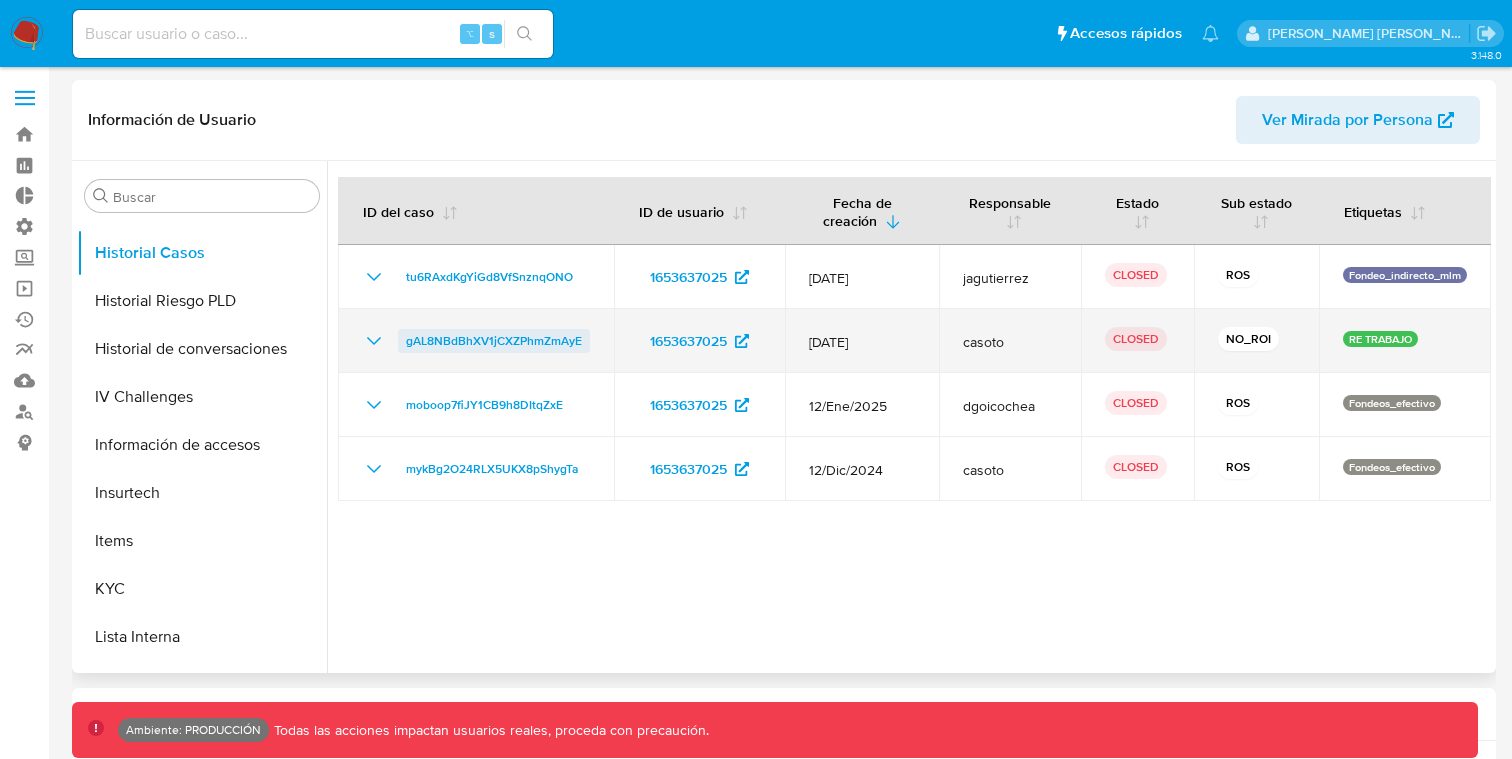 click on "gAL8NBdBhXV1jCXZPhmZmAyE" at bounding box center [494, 341] 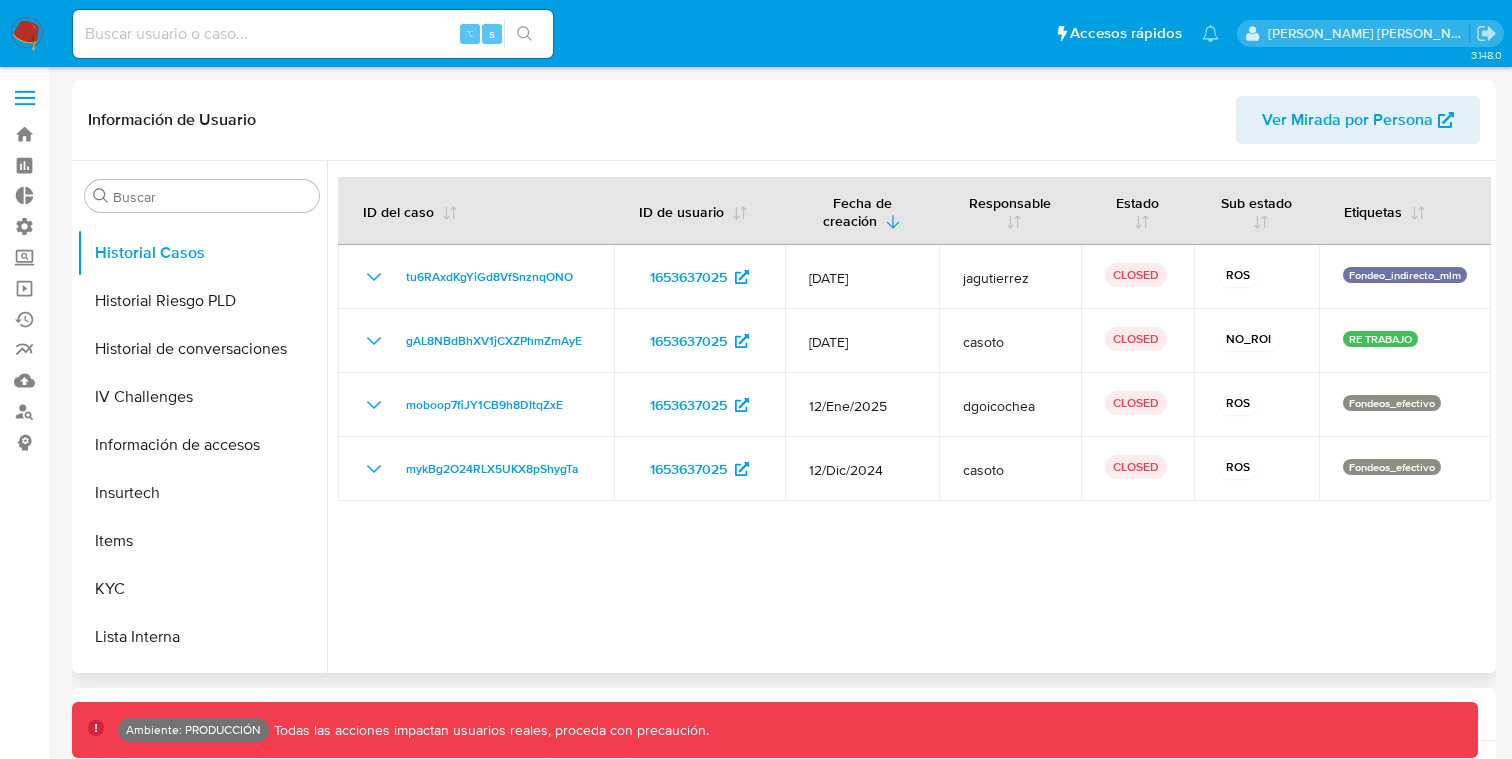 click at bounding box center (909, 417) 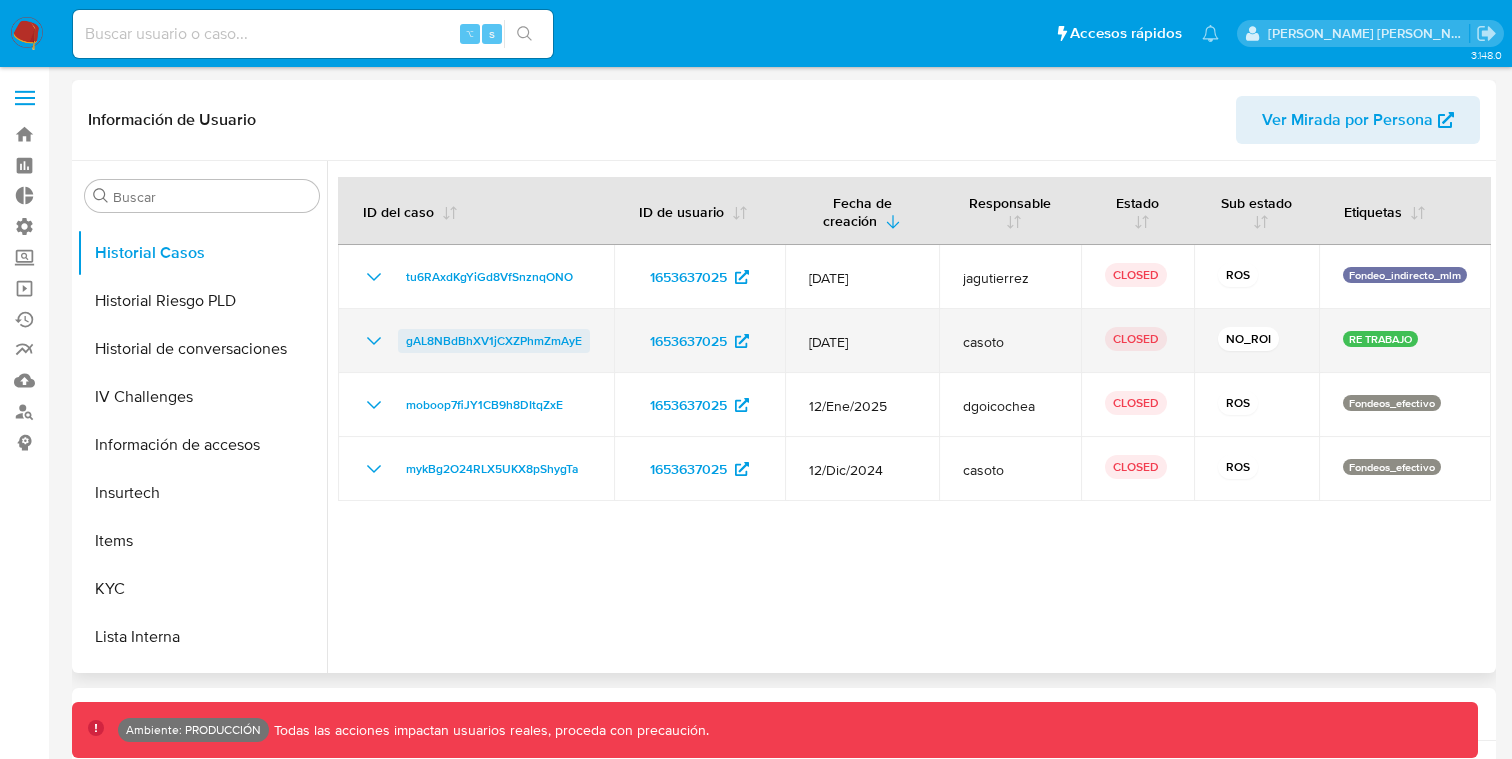click on "gAL8NBdBhXV1jCXZPhmZmAyE" at bounding box center (494, 341) 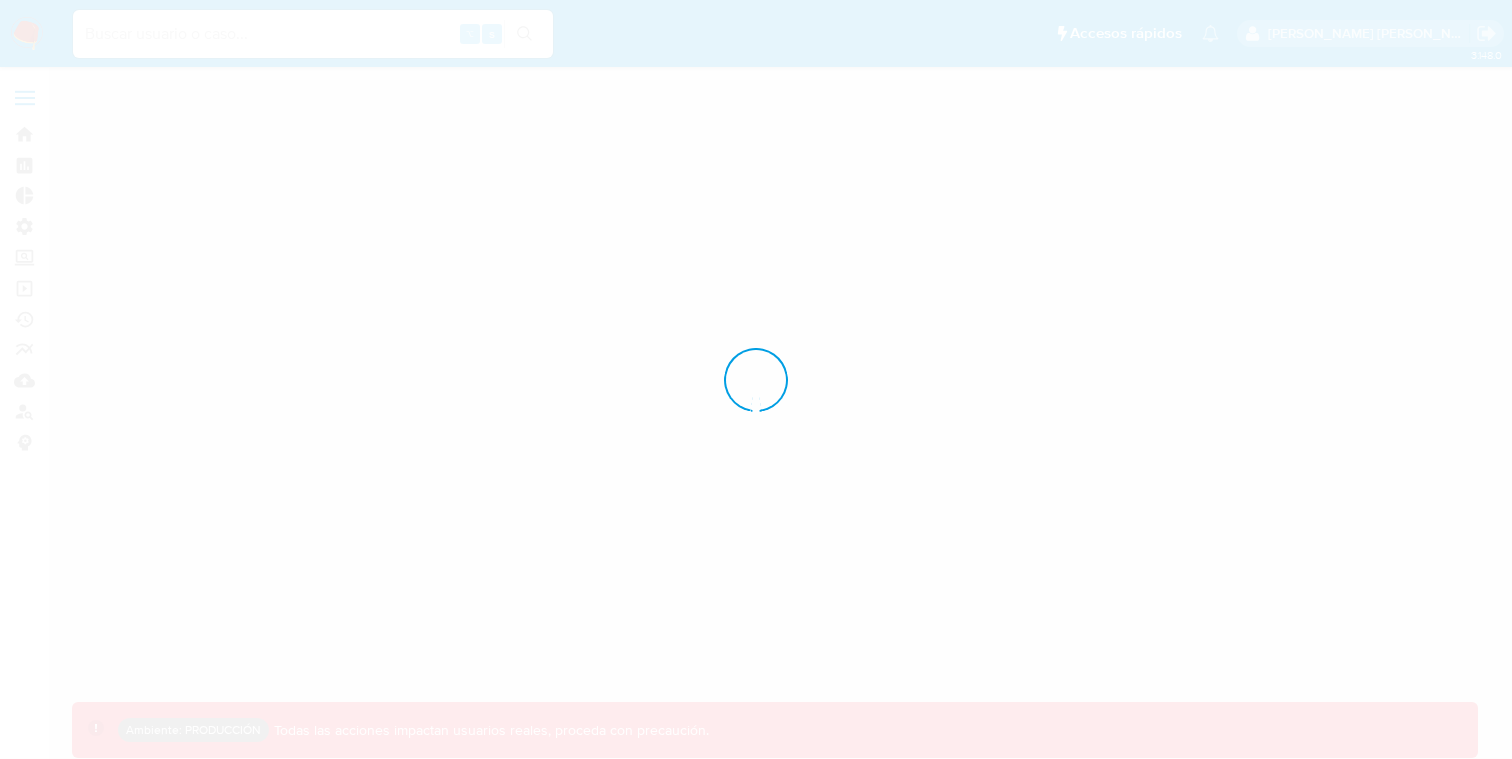 scroll, scrollTop: 0, scrollLeft: 0, axis: both 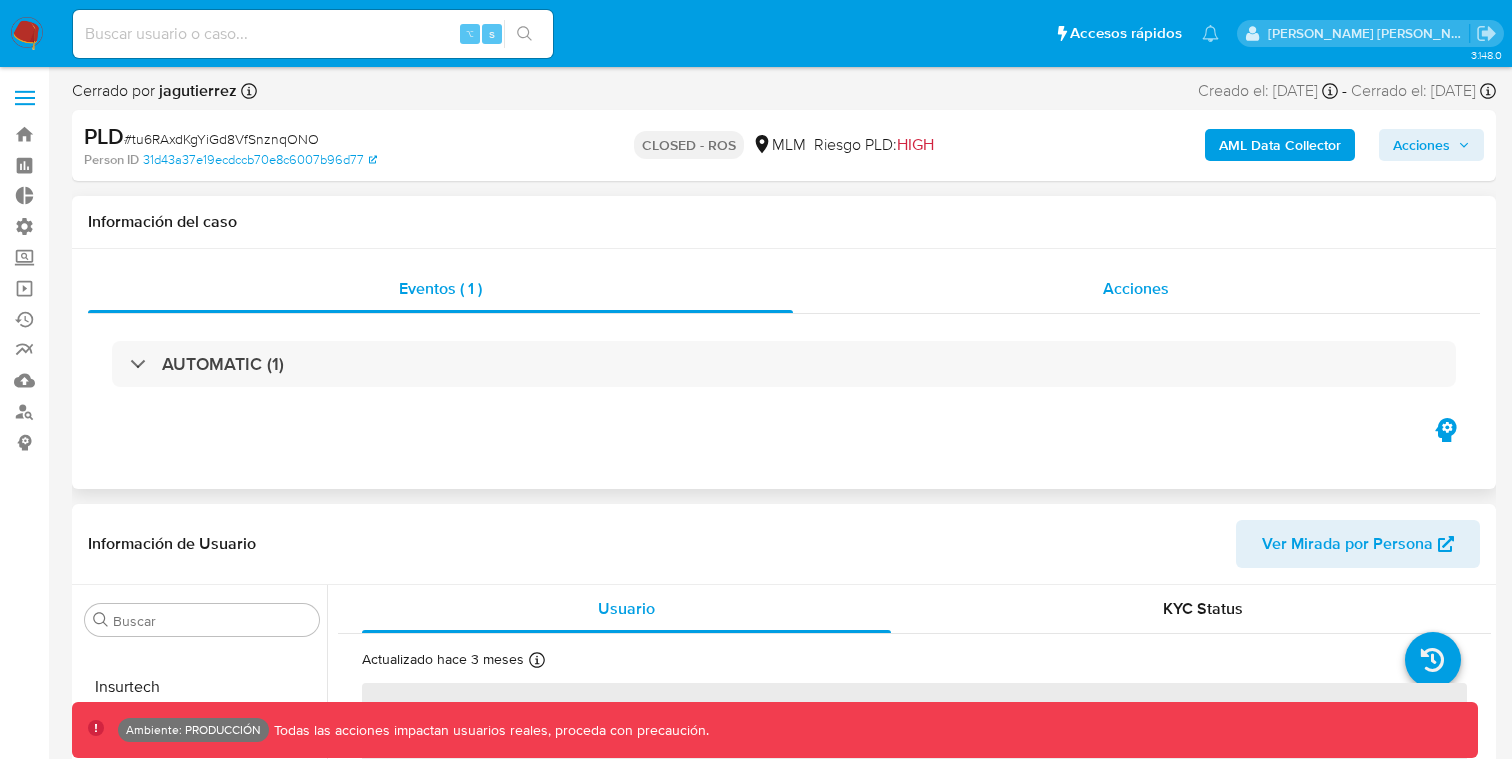 click on "Acciones" at bounding box center [1137, 289] 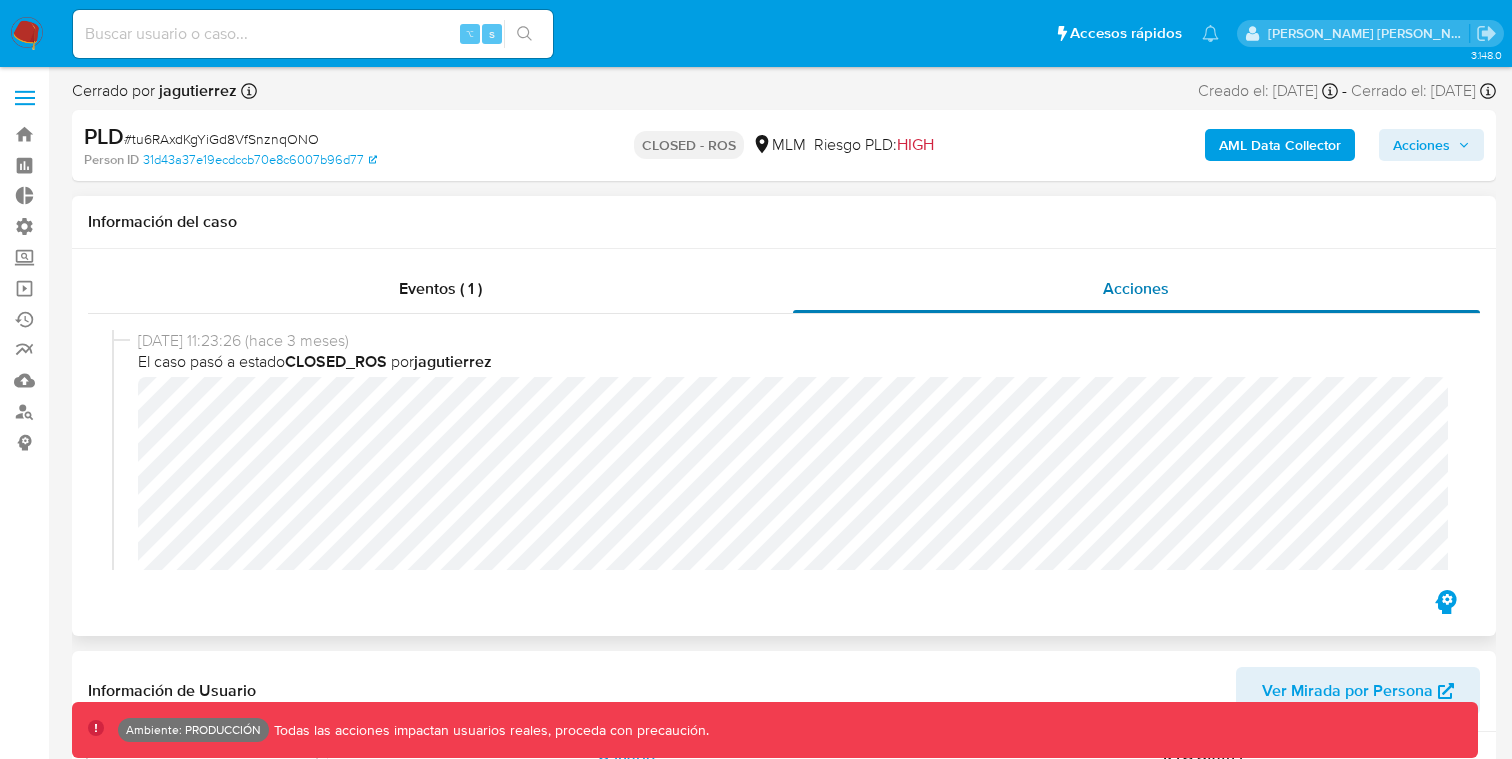 select on "10" 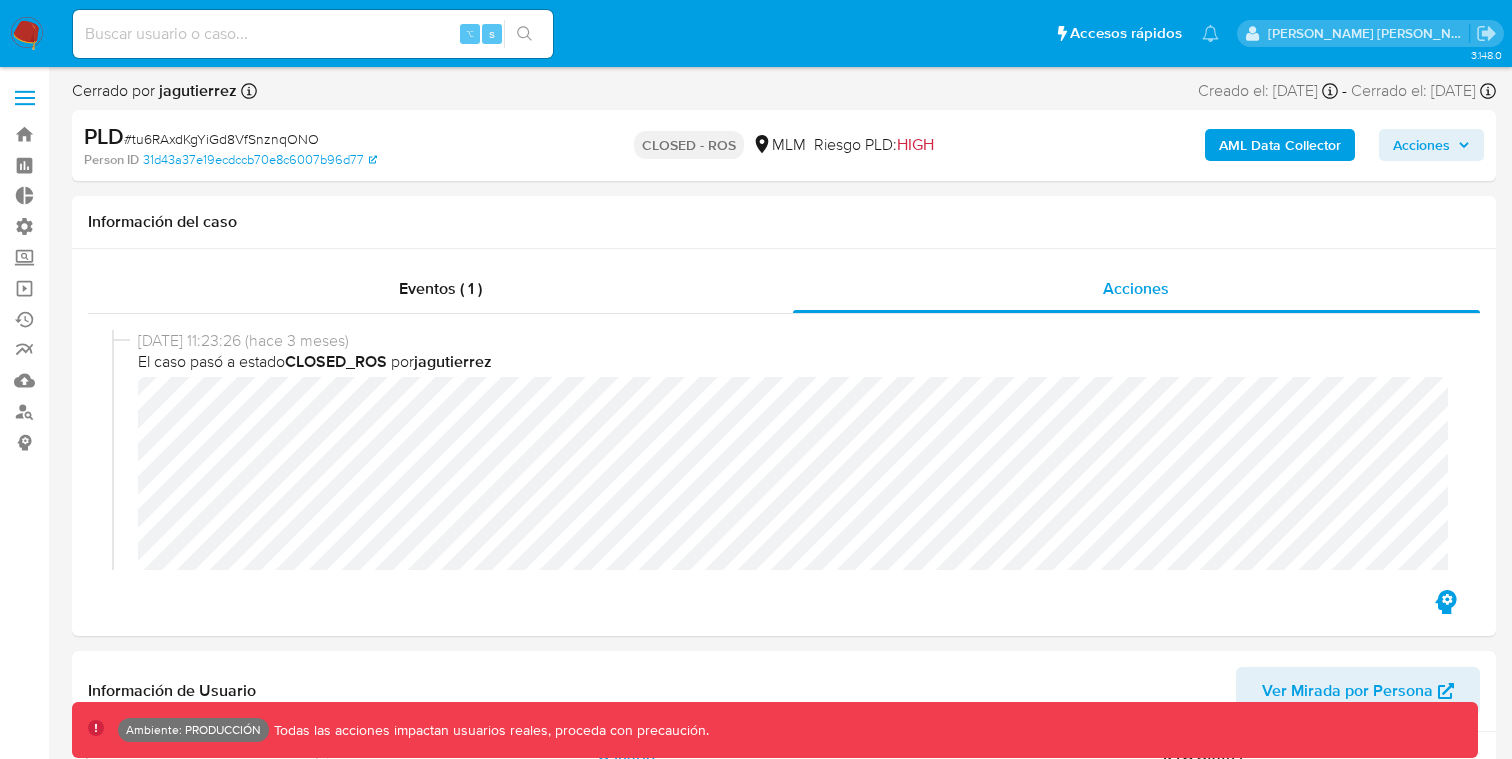 click on "Cerrado el: [DATE]   Cerrado el: [DATE] 11:23:26" at bounding box center (1423, 91) 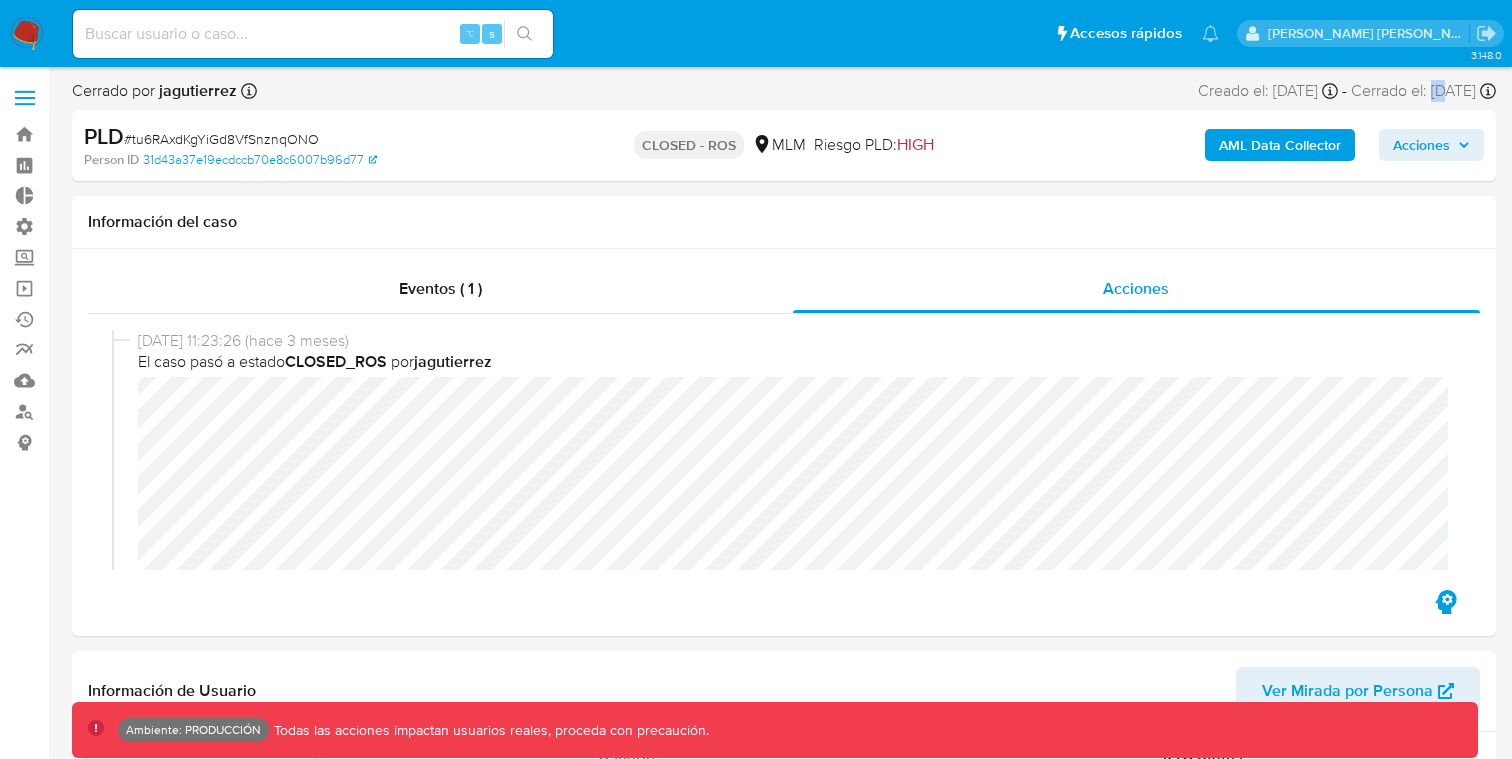 click on "Cerrado el: [DATE]   Cerrado el: [DATE] 11:23:26" at bounding box center [1423, 91] 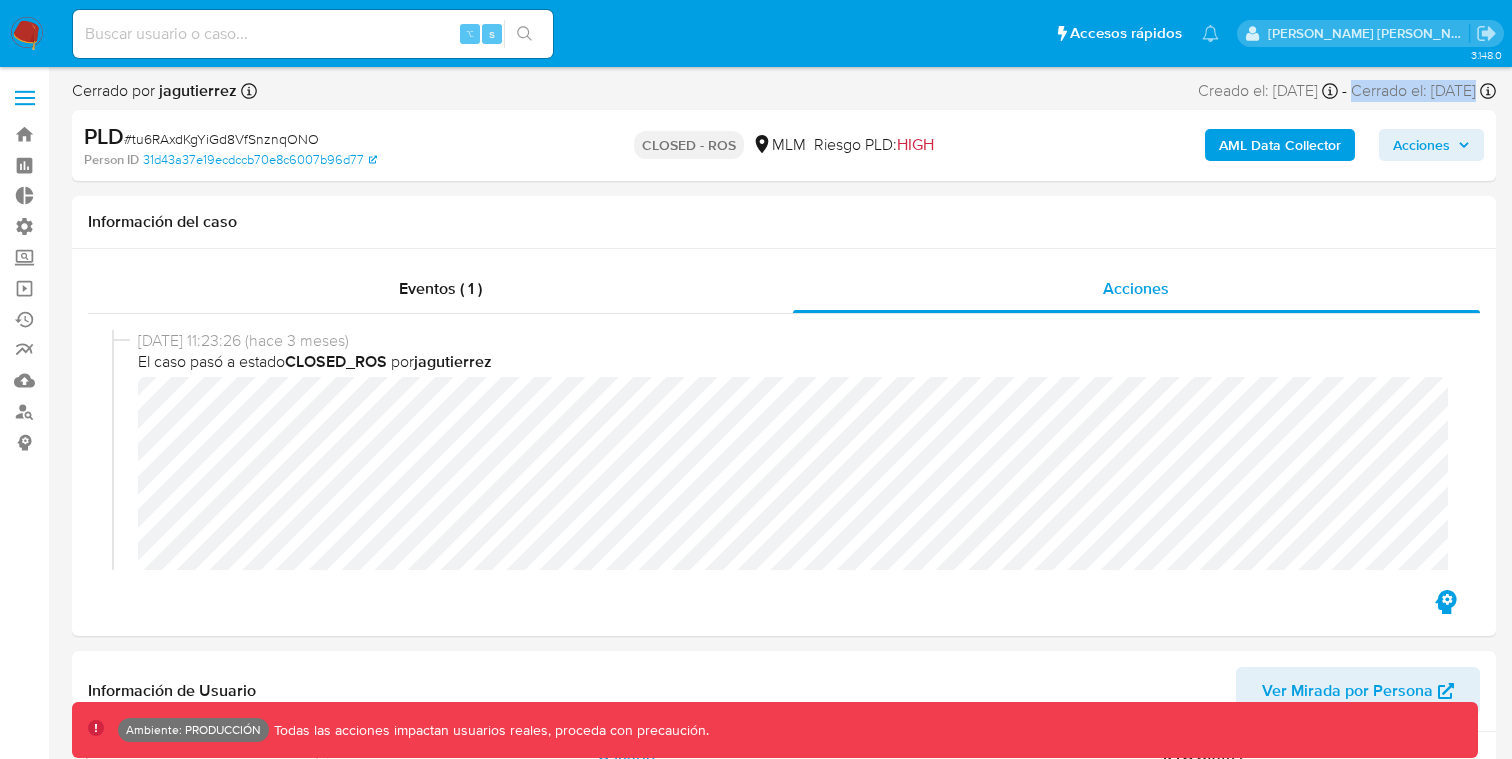 click on "Cerrado el: 08/05/2025   Cerrado el: 08/05/2025 11:23:26" at bounding box center (1423, 91) 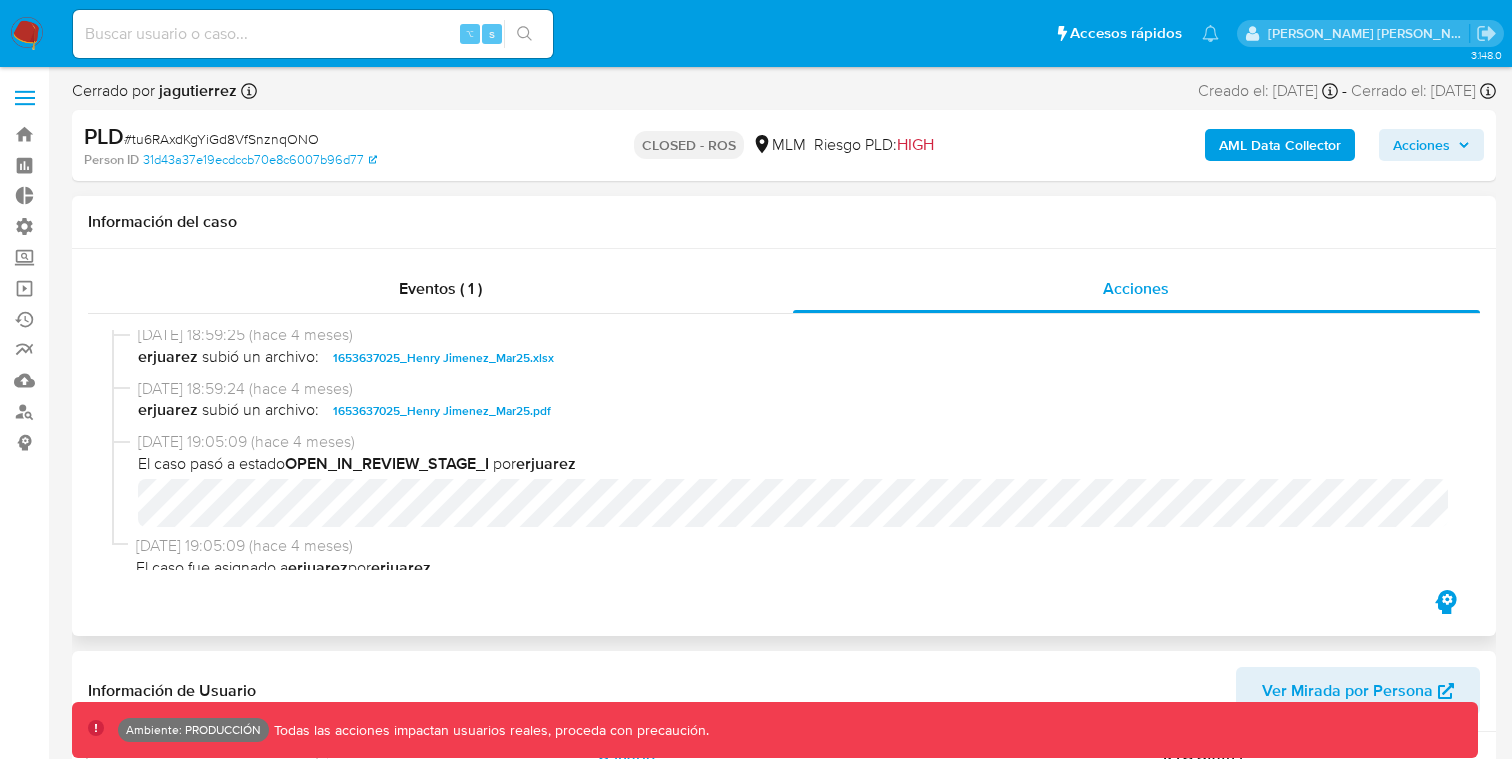 scroll, scrollTop: 1719, scrollLeft: 0, axis: vertical 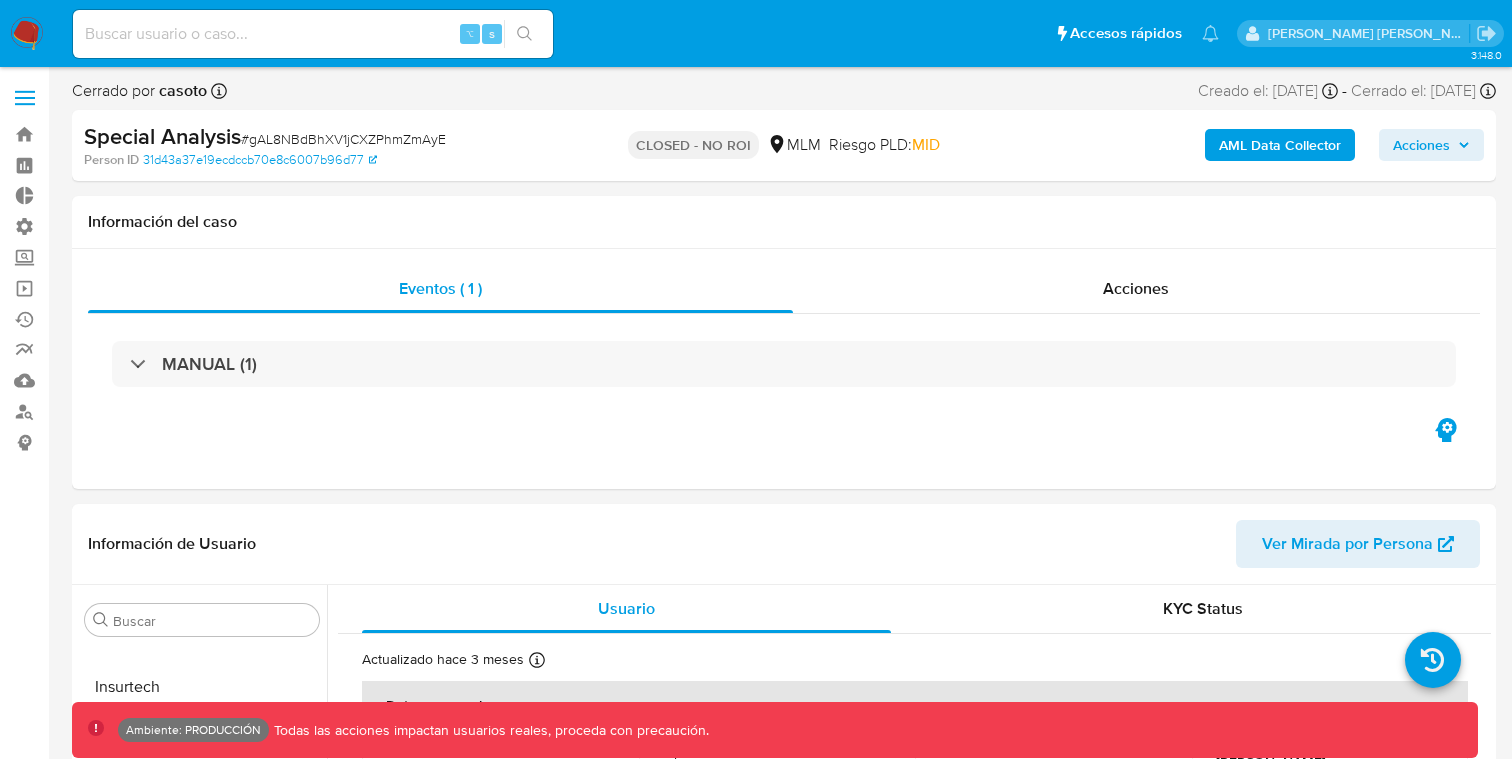 select on "10" 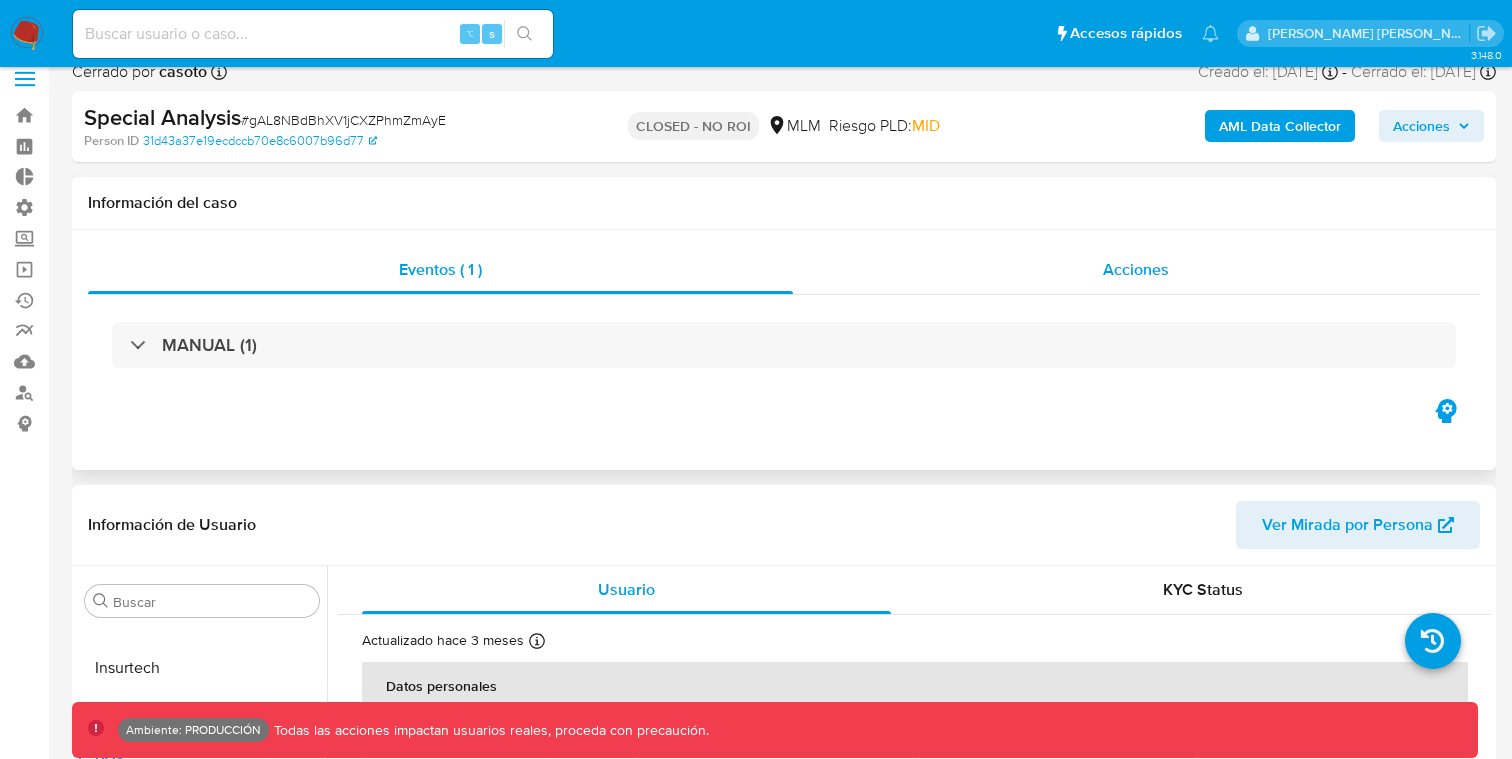 click on "Acciones" at bounding box center (1137, 270) 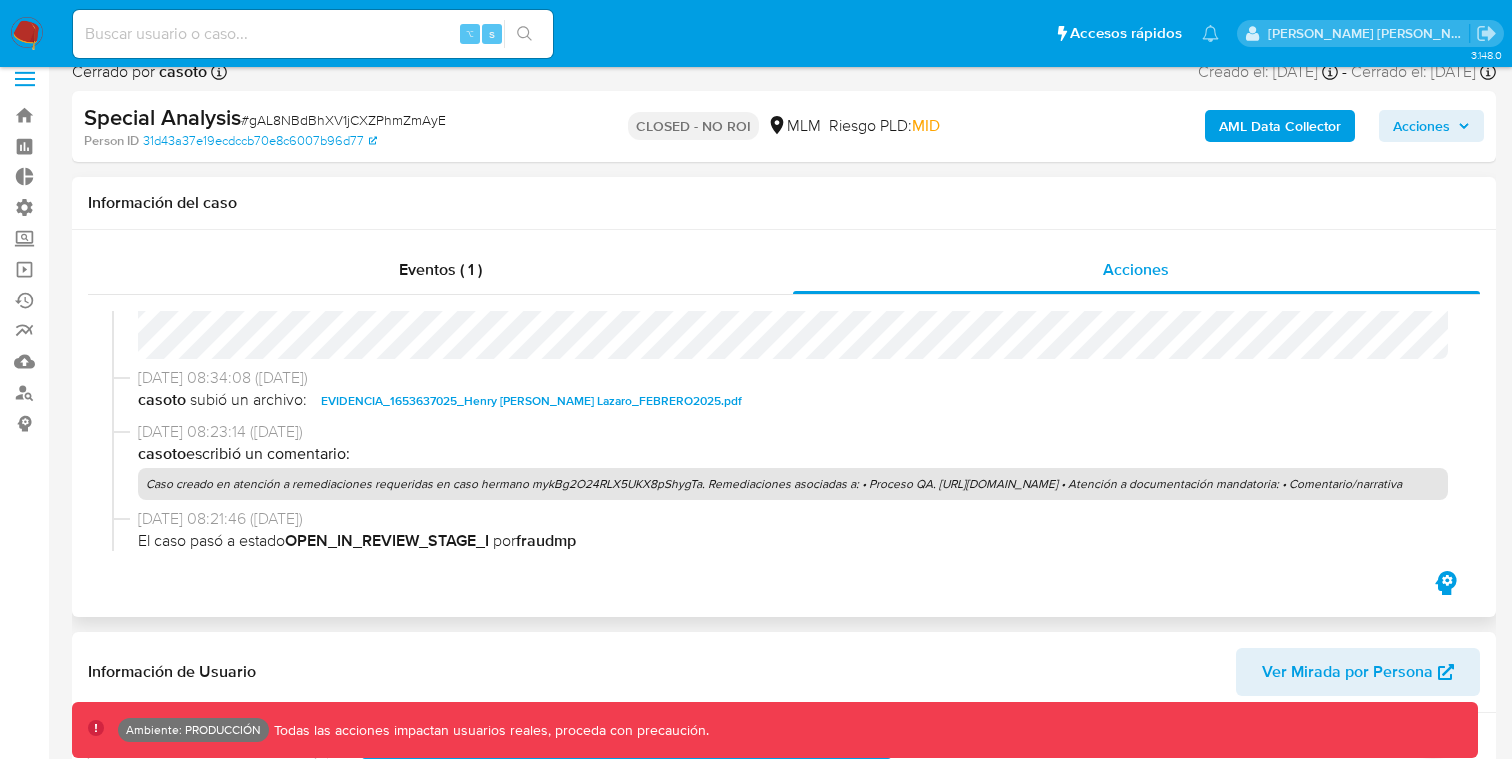 scroll, scrollTop: 570, scrollLeft: 0, axis: vertical 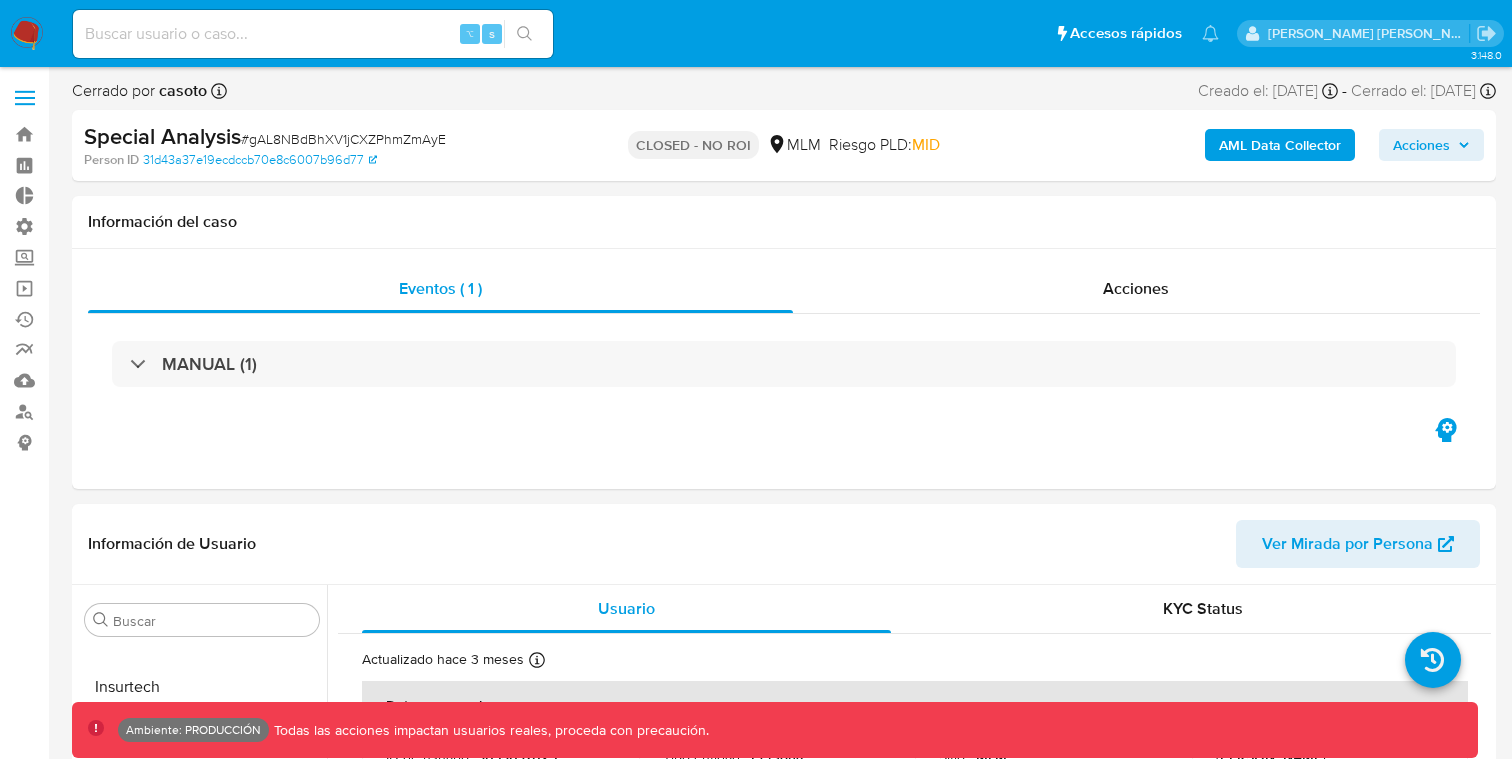 select on "10" 